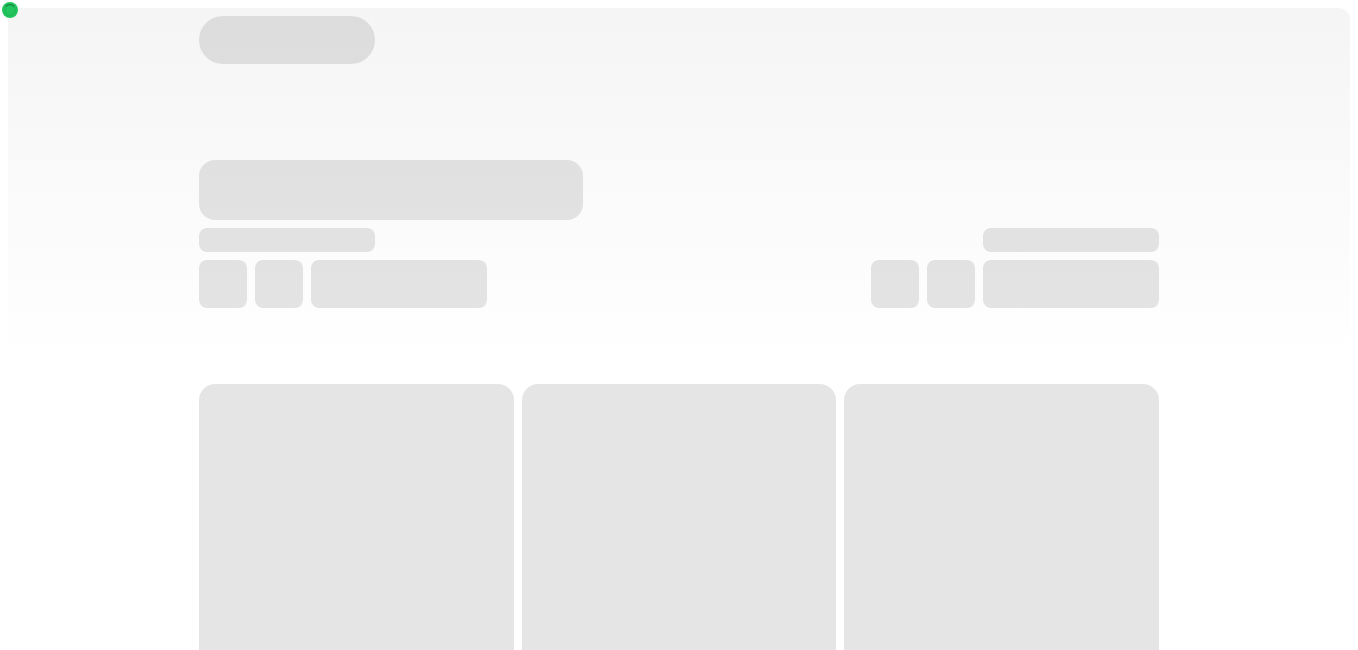 scroll, scrollTop: 0, scrollLeft: 0, axis: both 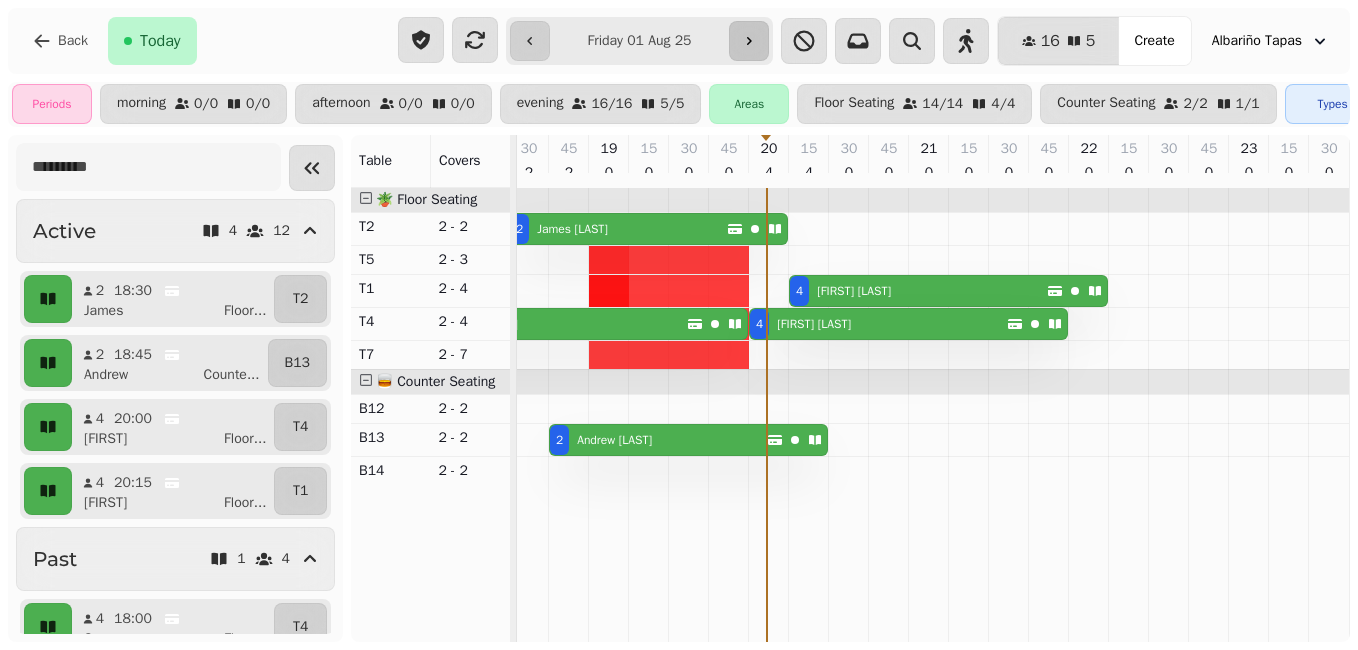 click 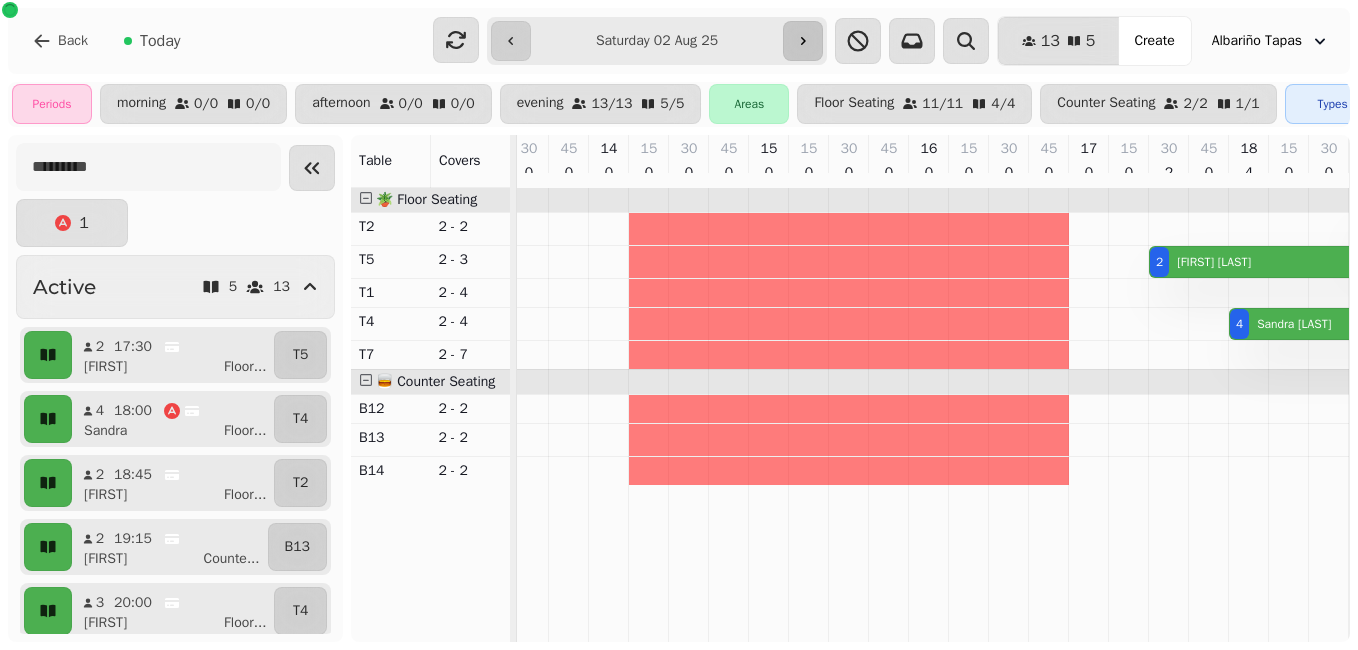 scroll, scrollTop: 0, scrollLeft: 1048, axis: horizontal 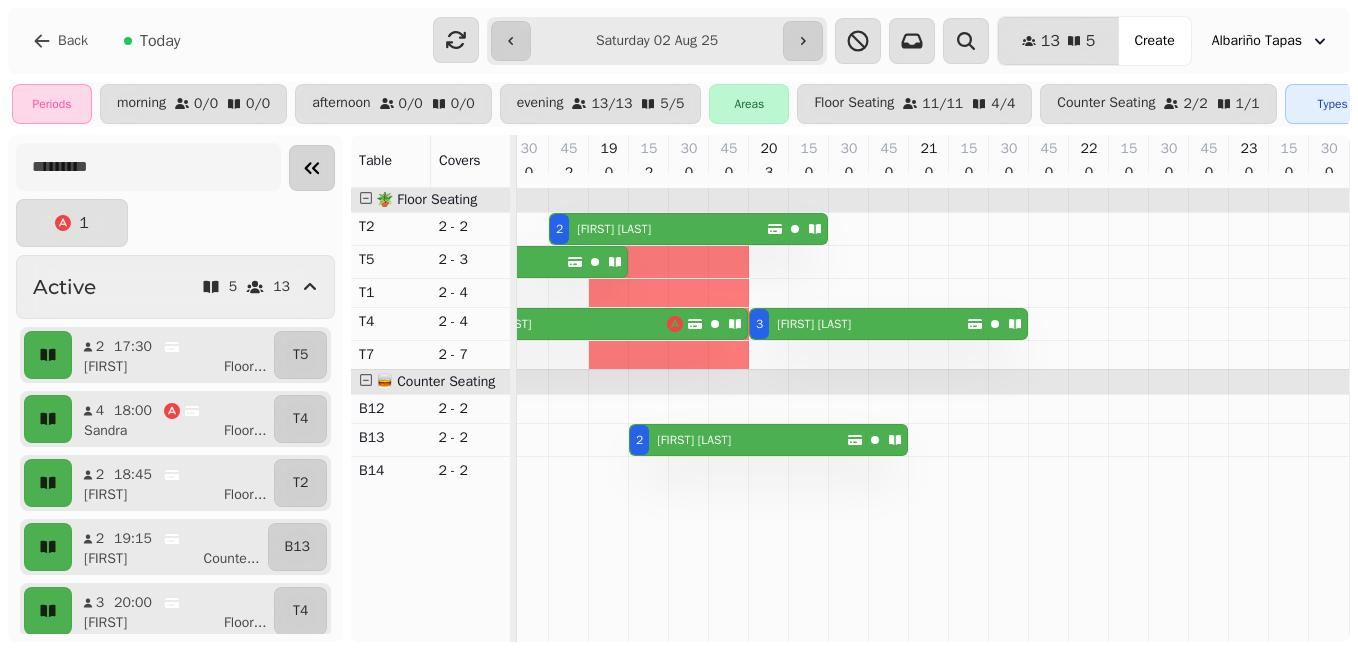 click 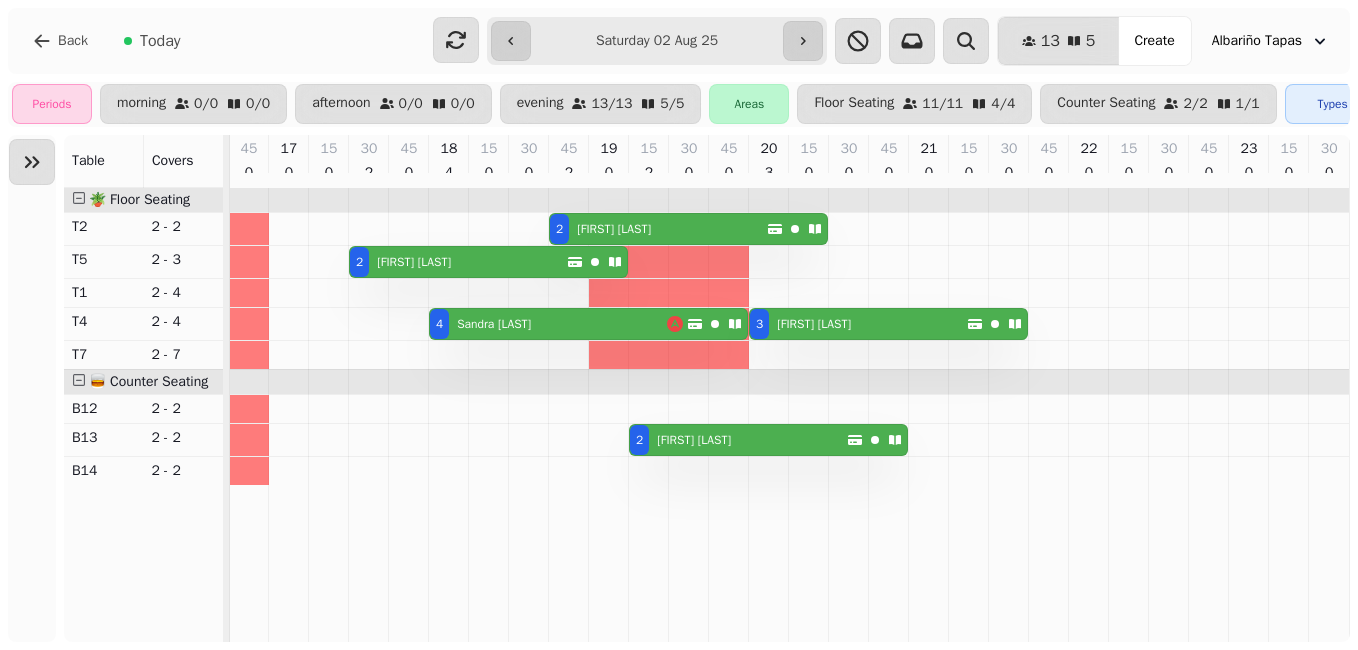 scroll, scrollTop: 0, scrollLeft: 802, axis: horizontal 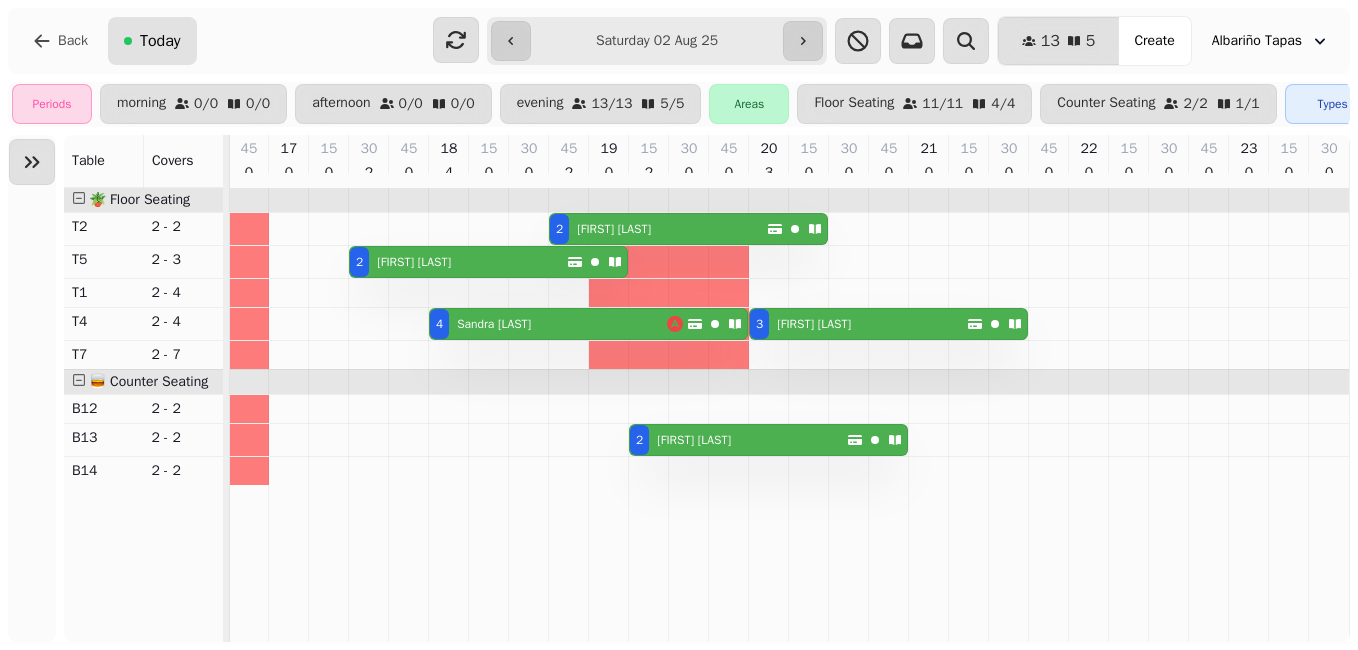 click on "Today" at bounding box center [160, 41] 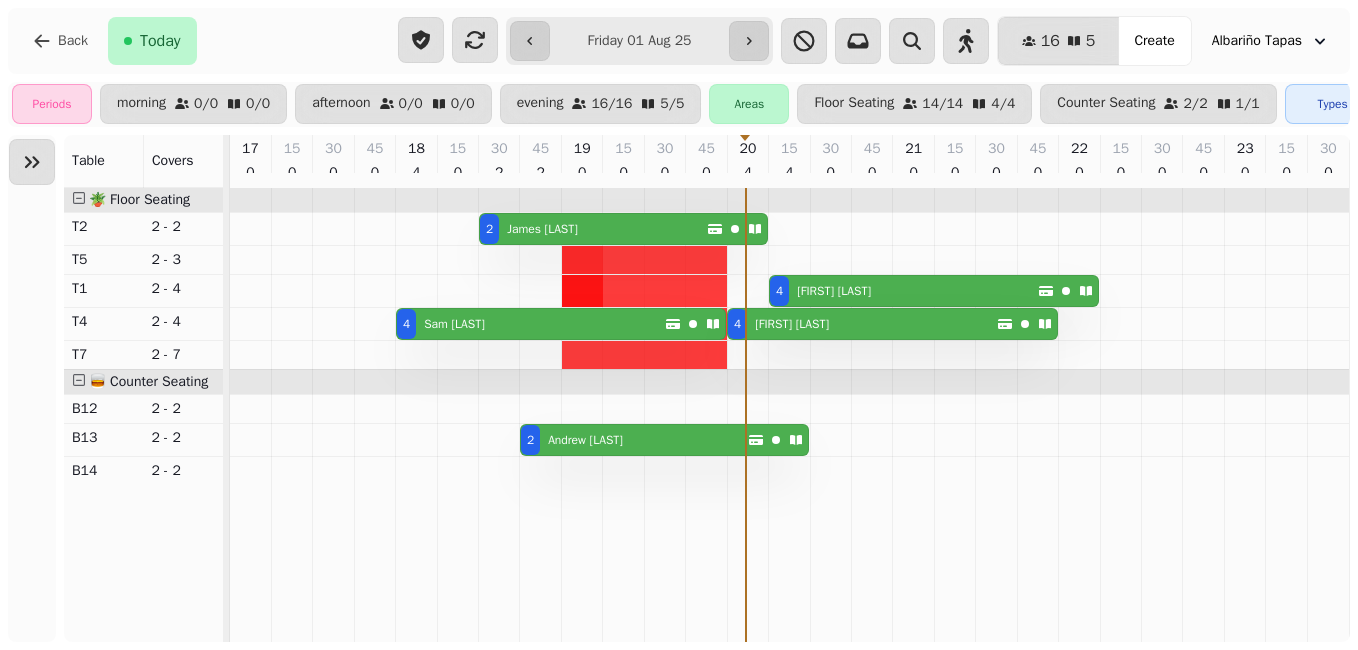 scroll, scrollTop: 0, scrollLeft: 0, axis: both 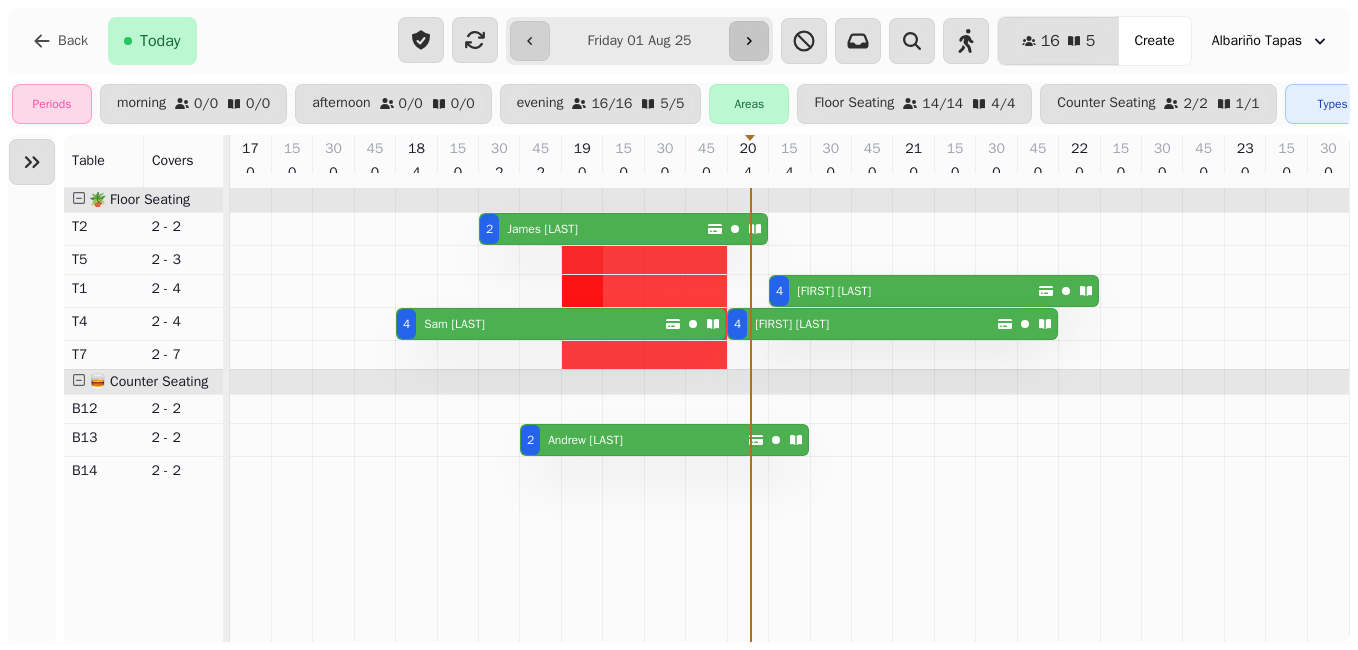 click at bounding box center [749, 41] 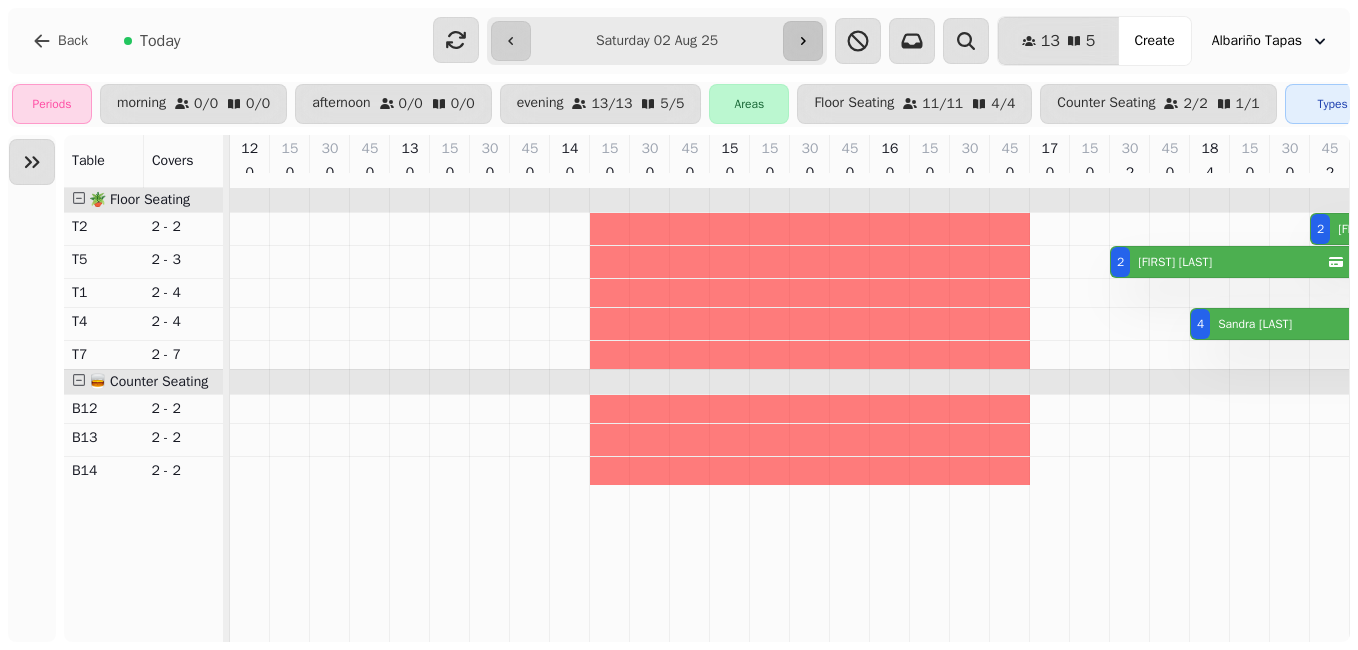 scroll, scrollTop: 0, scrollLeft: 761, axis: horizontal 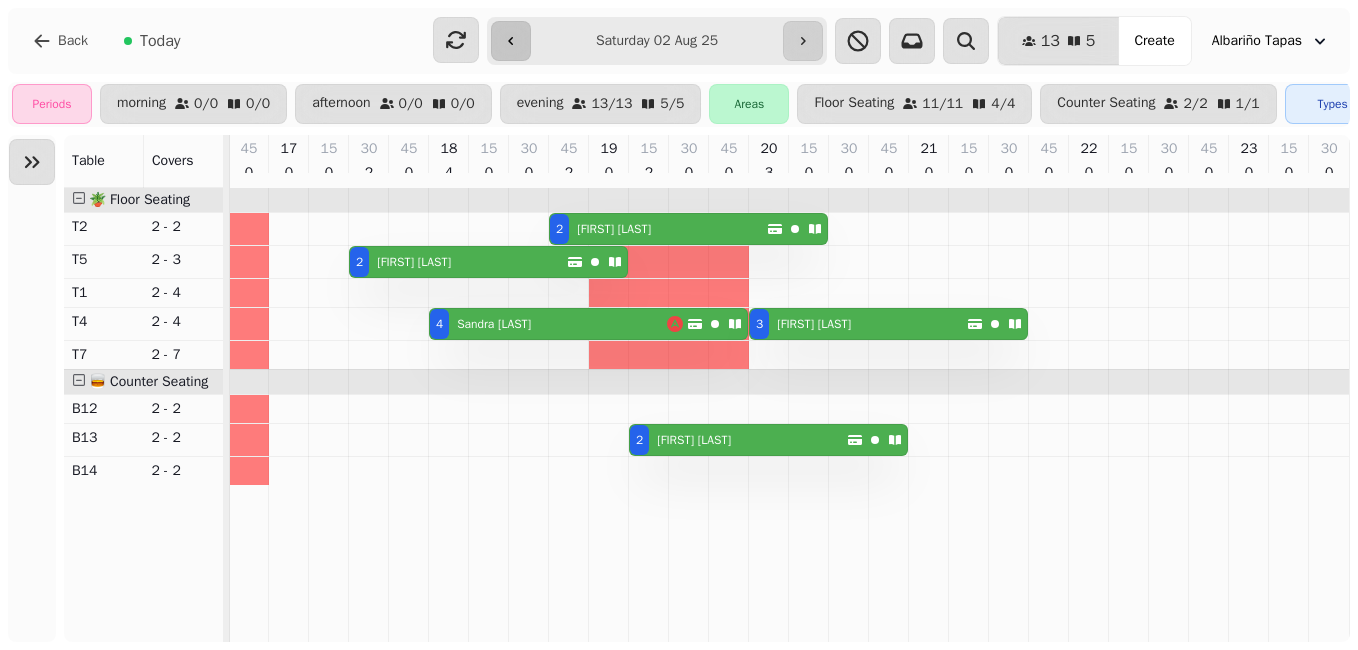 click 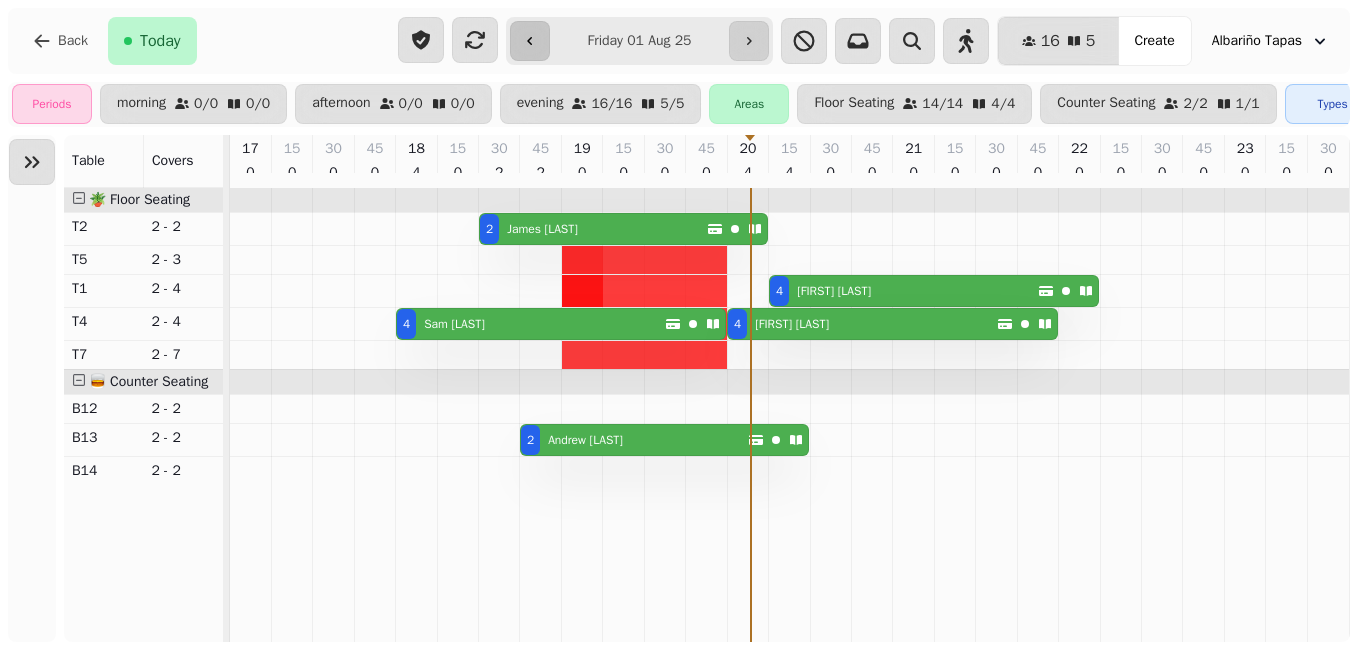 scroll, scrollTop: 0, scrollLeft: 0, axis: both 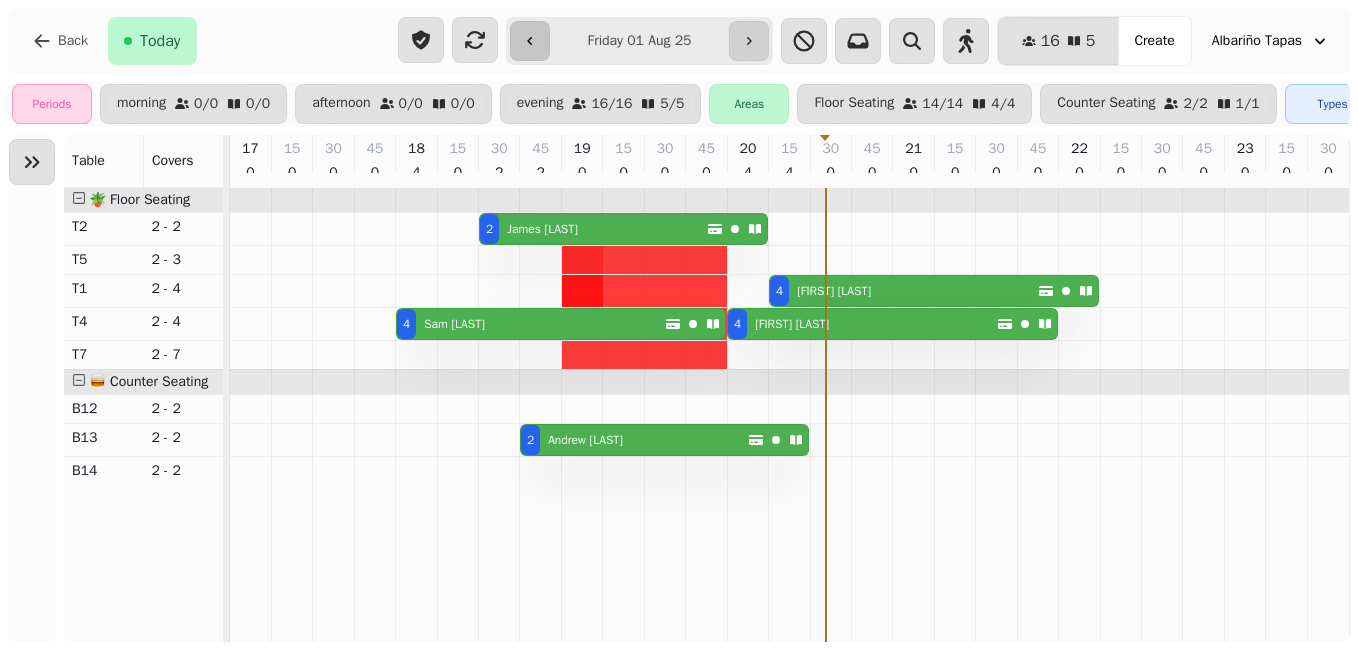 type 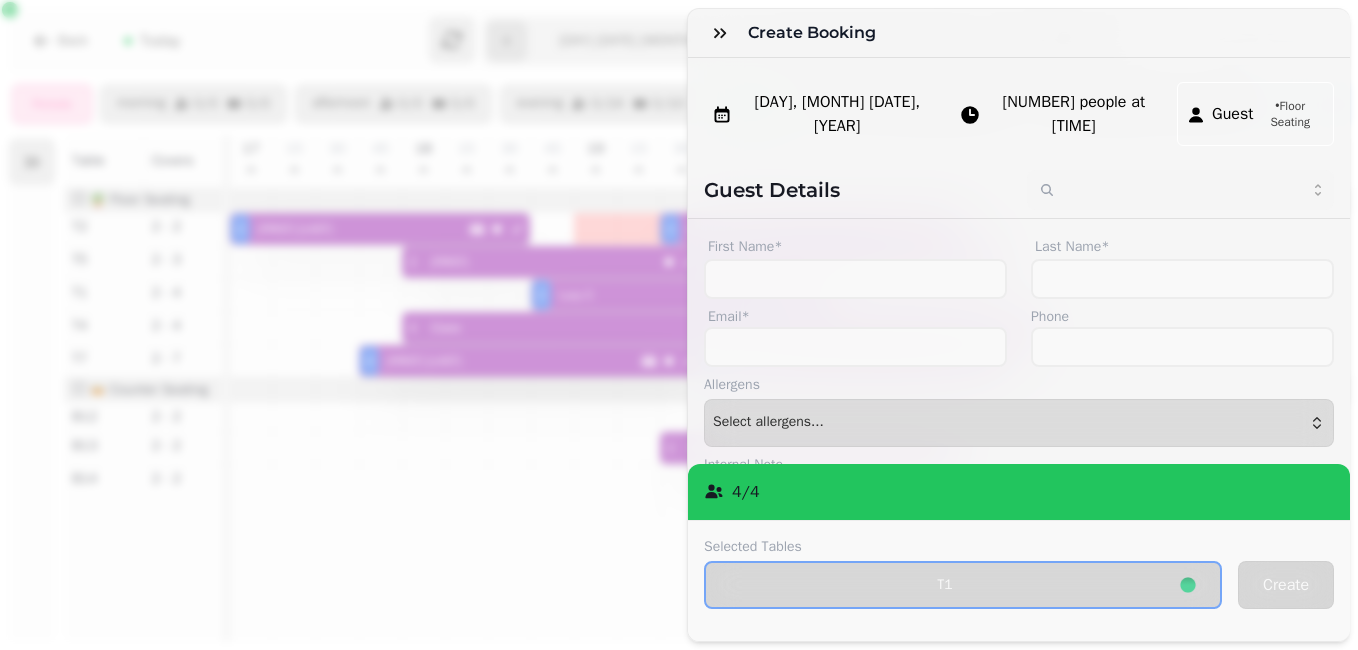 click on "Create Booking [DAY], [MONTH] [DATE] [YEAR] [NUMBER] people at [TIME] Guest • Floor Seating Guest Details First Name* Last Name* Email* Phone Allergens Allergens Milk Eggs Fish Molluscs Crustaceans Lupin Gluten Nuts Tree nuts Sesame Celery Soya Sulphur dioxide Mustard Continue ( Select allergens... ) Select allergens... Internal Note Locked Lock the booking to prevent further changes and stop updates Wheelchair One or more members of party requires wheelchair access Buggy One or more members of party requires buggy access Highchair One or more members of party requires a highchair Marketing opt-in Does user agree to opt into marketing? Confirmation email Guest shall receive email confirmation of this change 4 / 4 Selected Tables T1 Create" at bounding box center [679, 333] 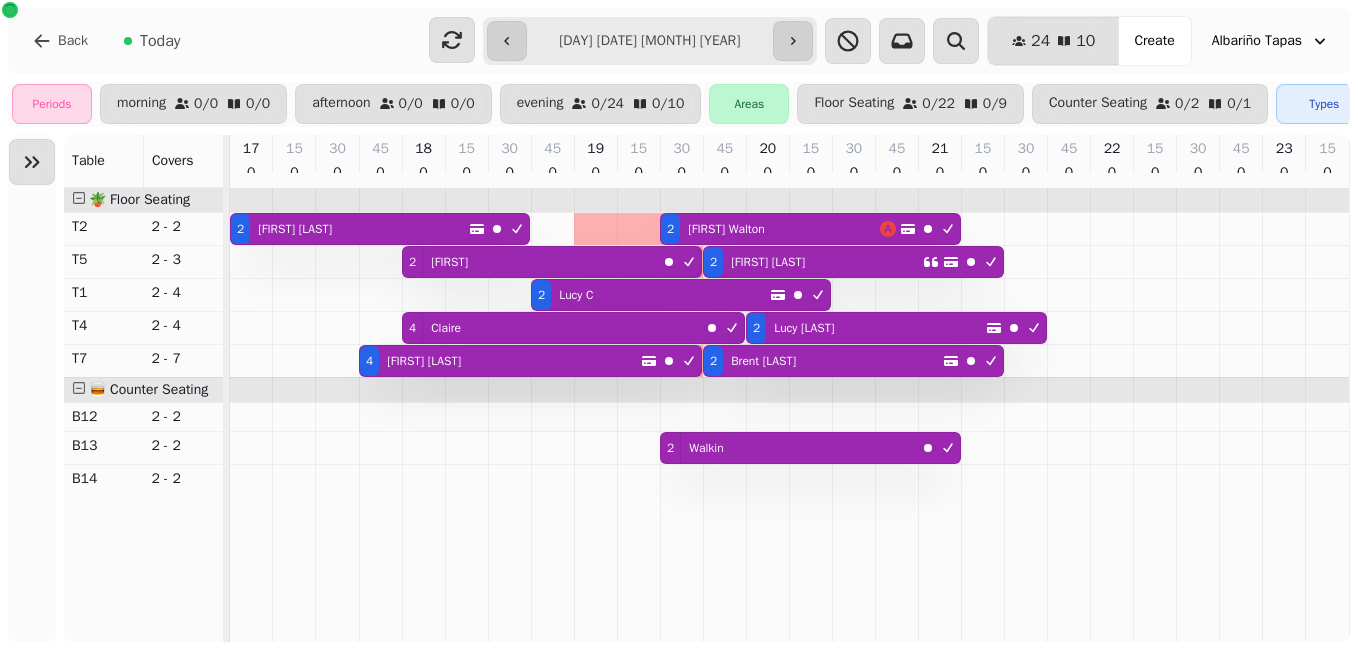 click on "Back Today" at bounding box center [214, 41] 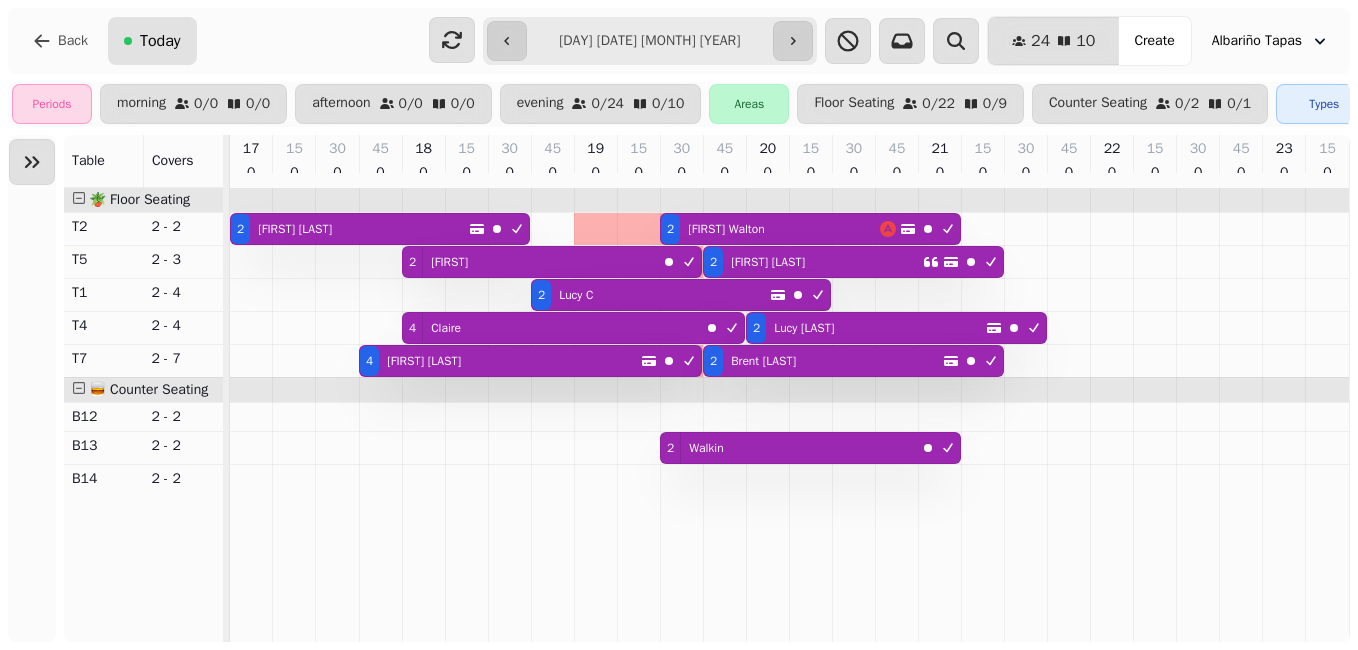 click on "Today" at bounding box center (160, 41) 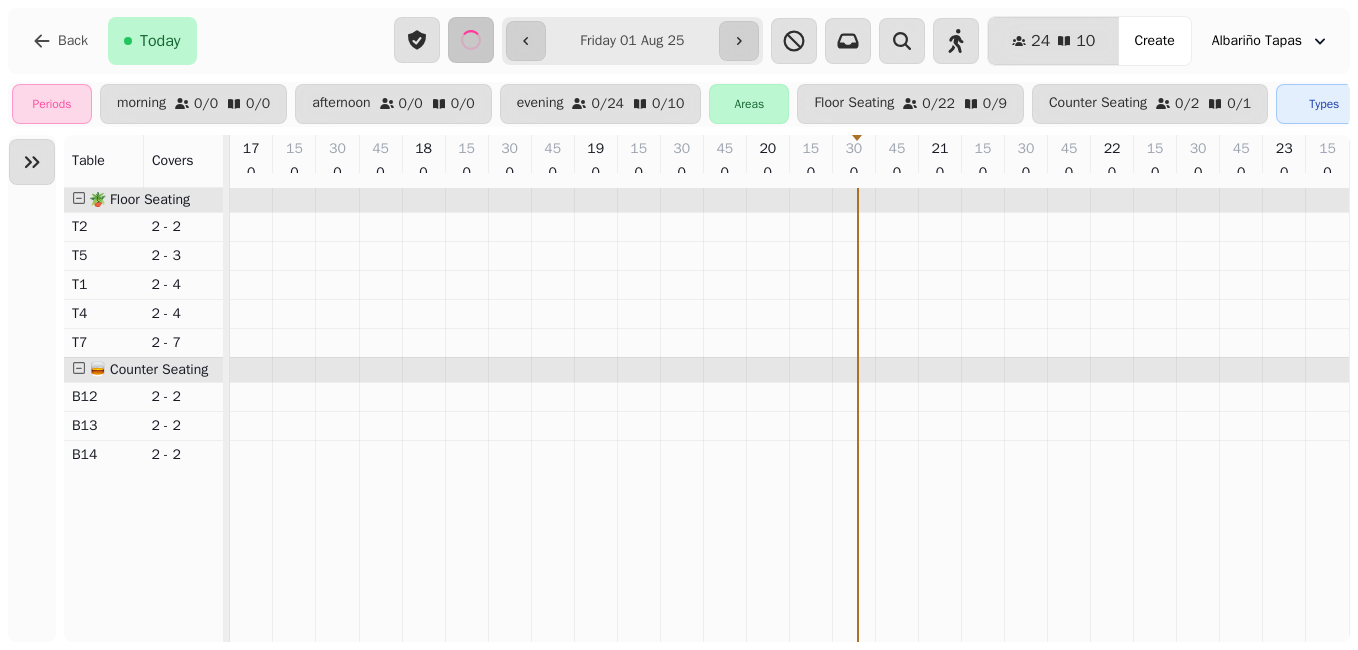 type on "**********" 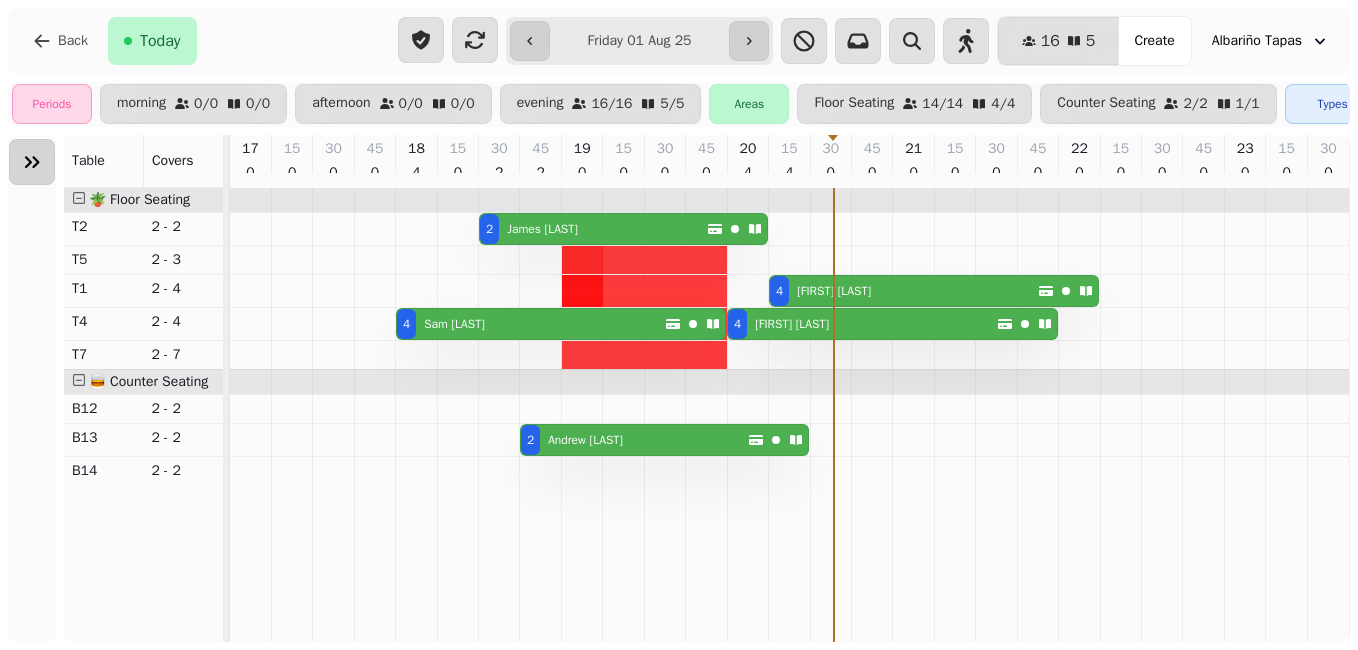 click 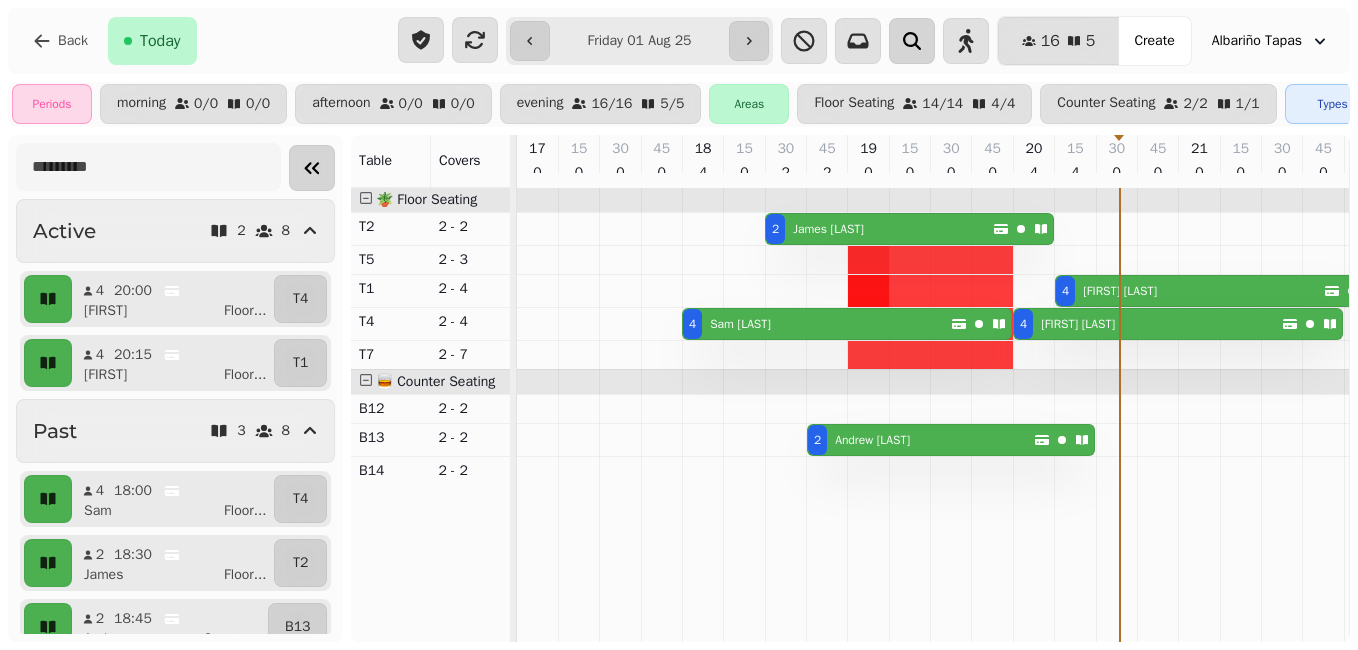 click 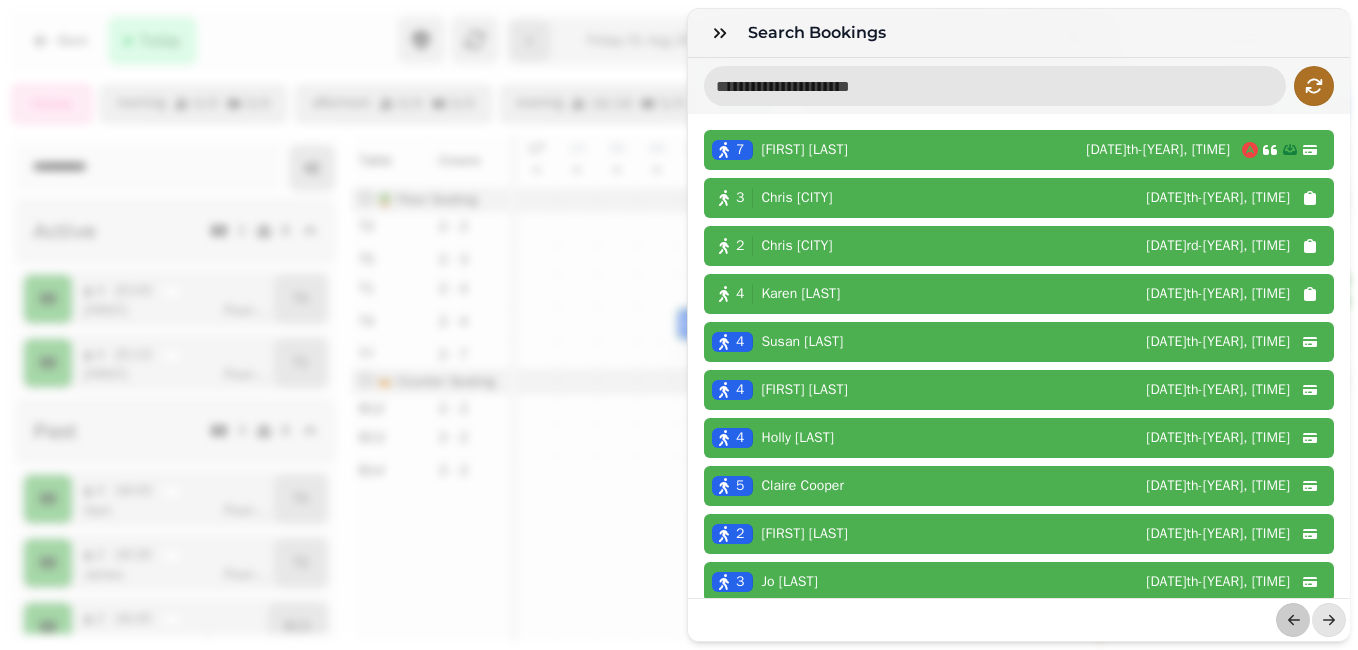 click at bounding box center (995, 86) 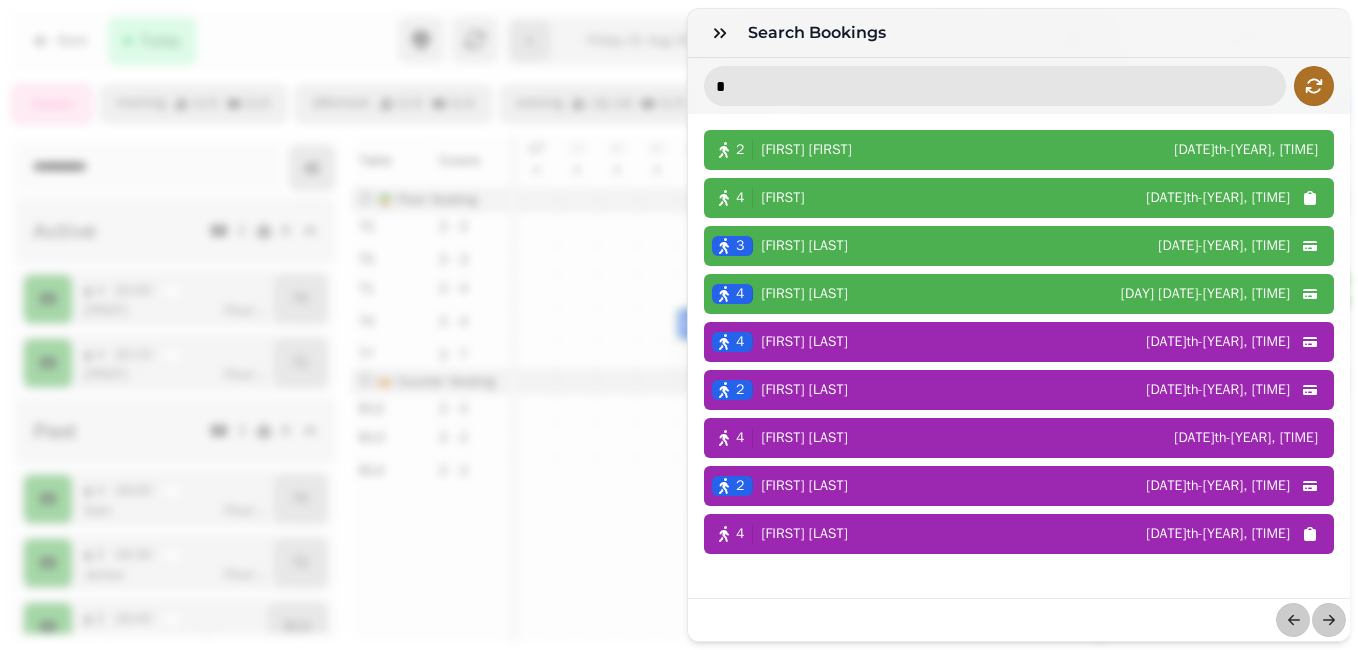 type on "*" 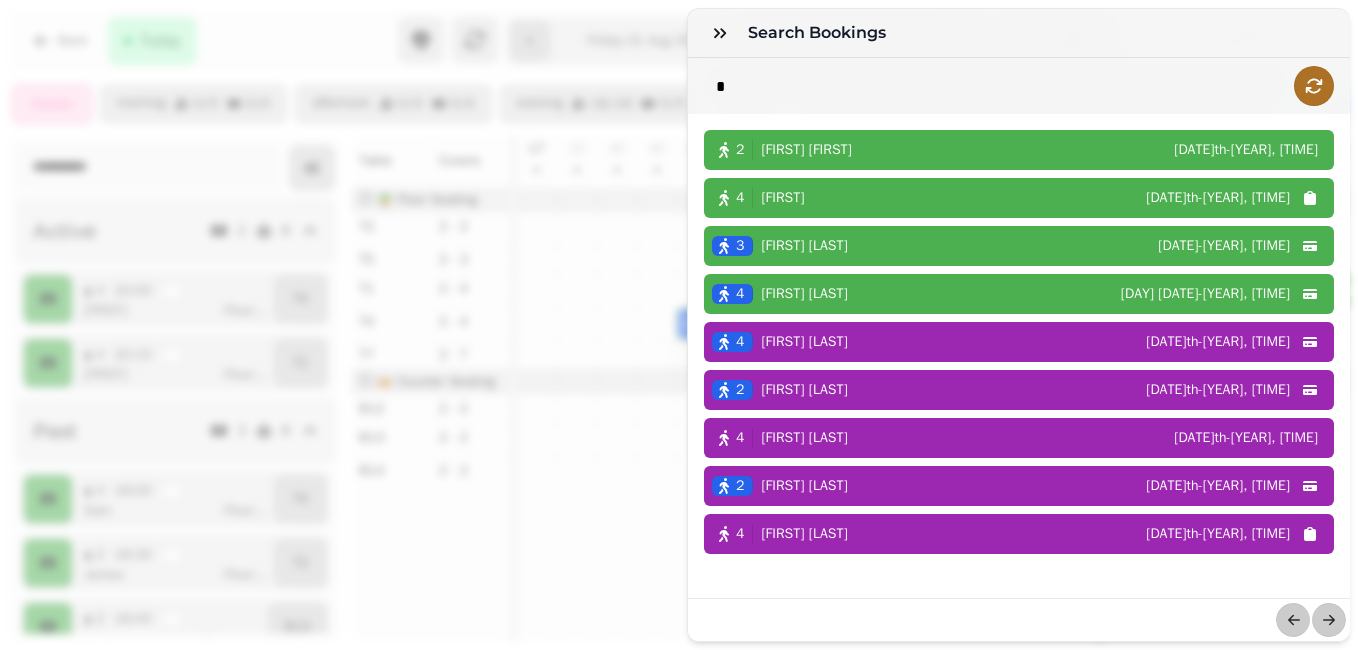 click on "[NUMBER] [FIRST] [LAST] [DATE]-[YEAR], [TIME]" at bounding box center (1019, 294) 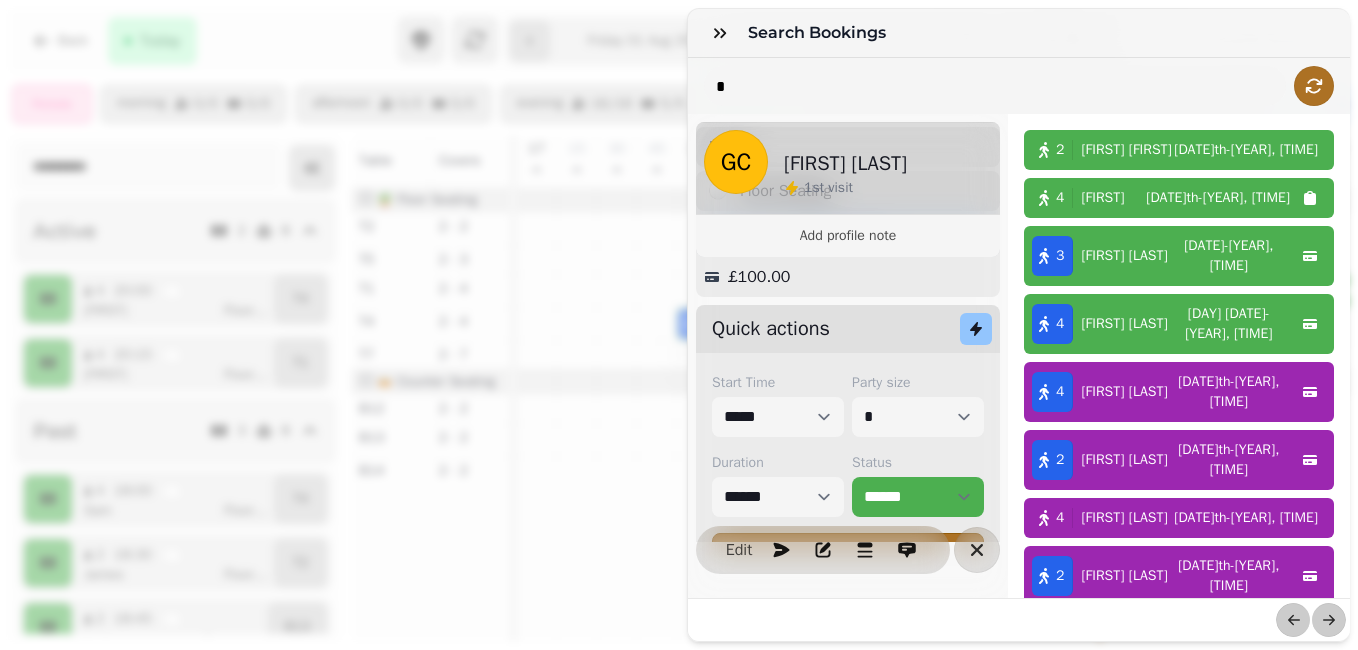 scroll, scrollTop: 392, scrollLeft: 0, axis: vertical 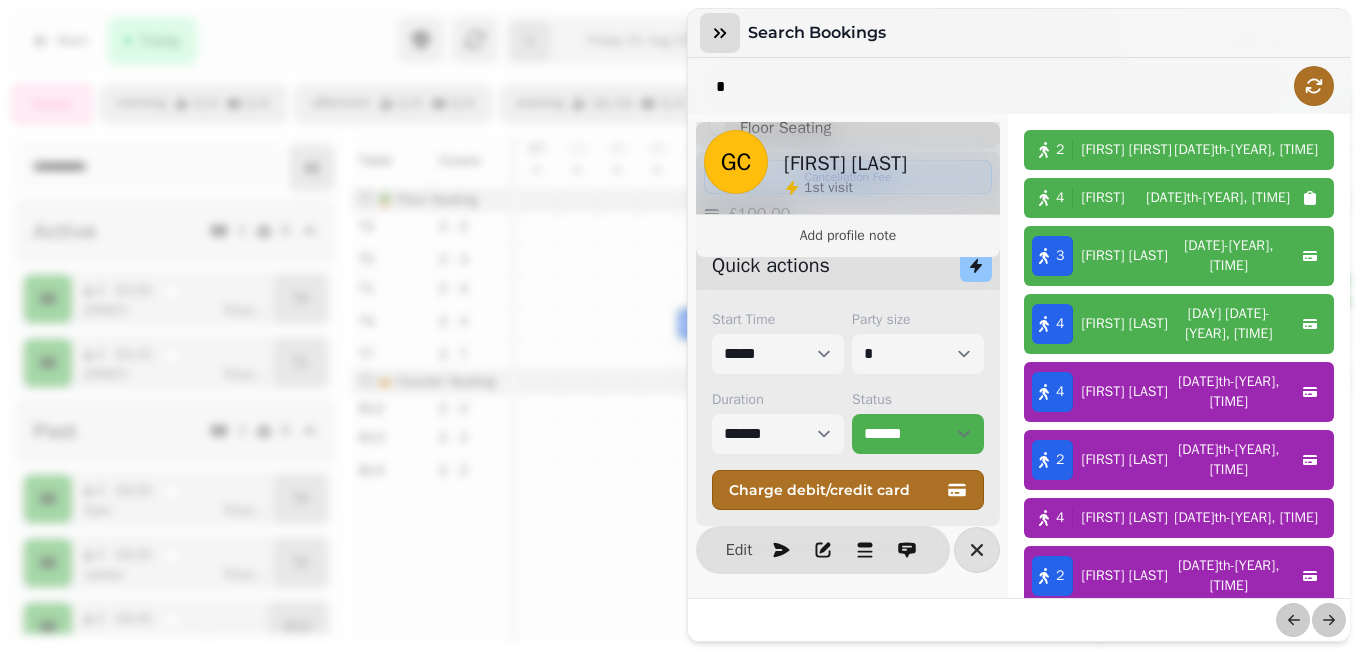 click at bounding box center [720, 33] 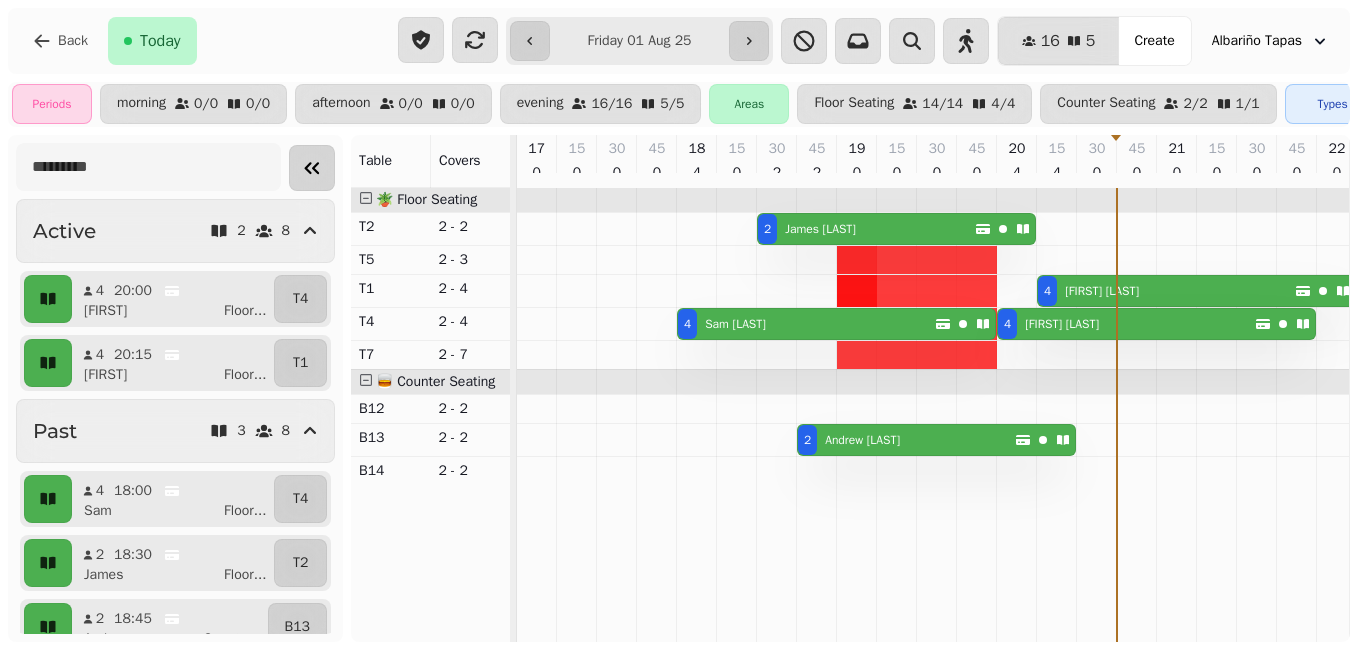 type 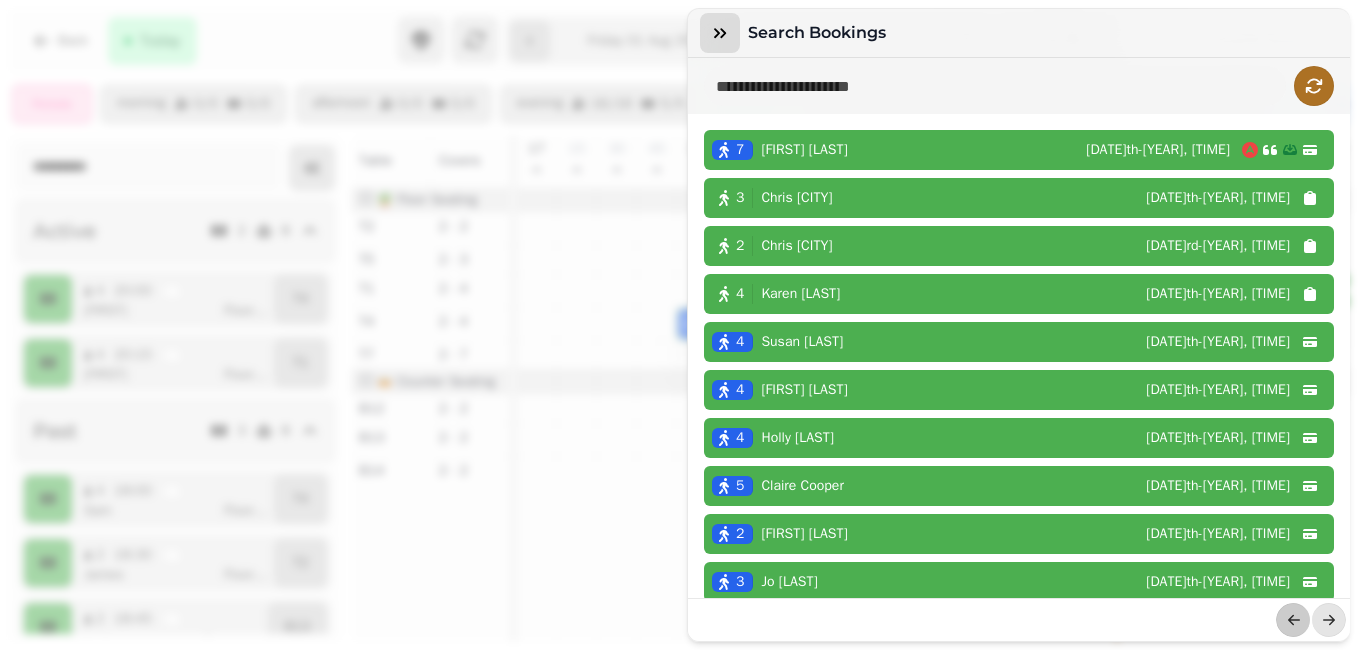 click 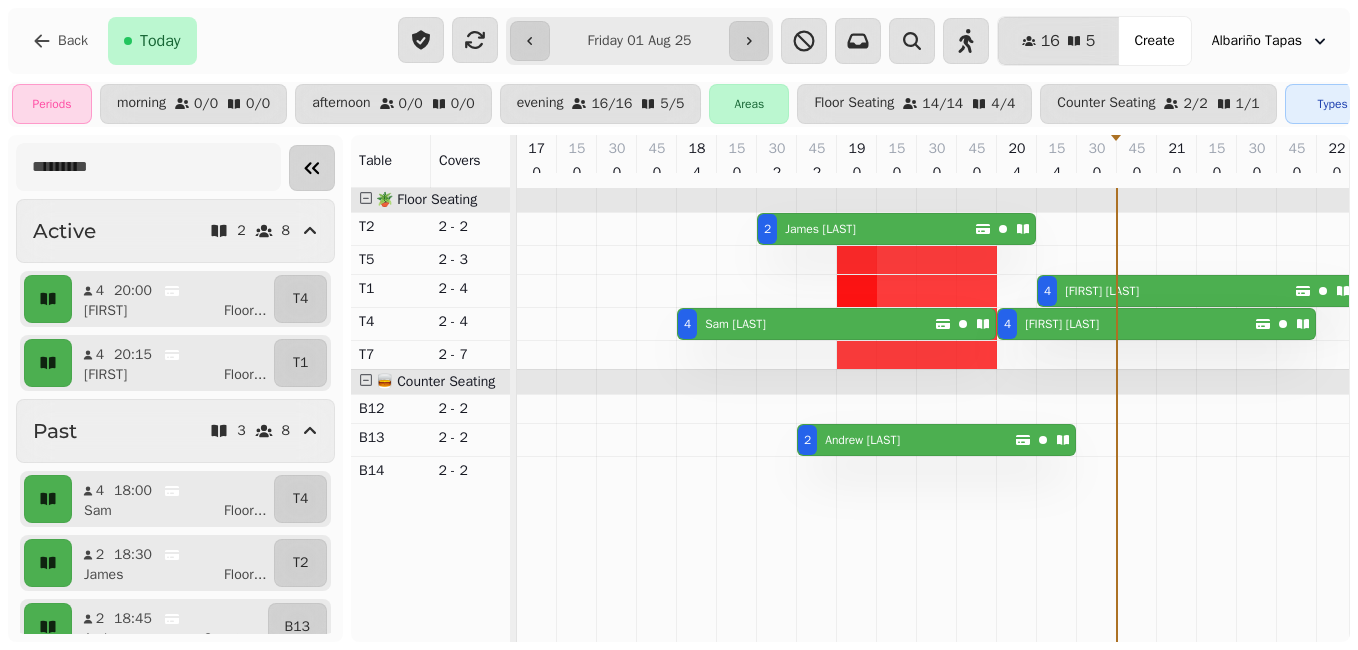 click on "[NUMBER] [FIRST] [LAST]" at bounding box center (1166, 291) 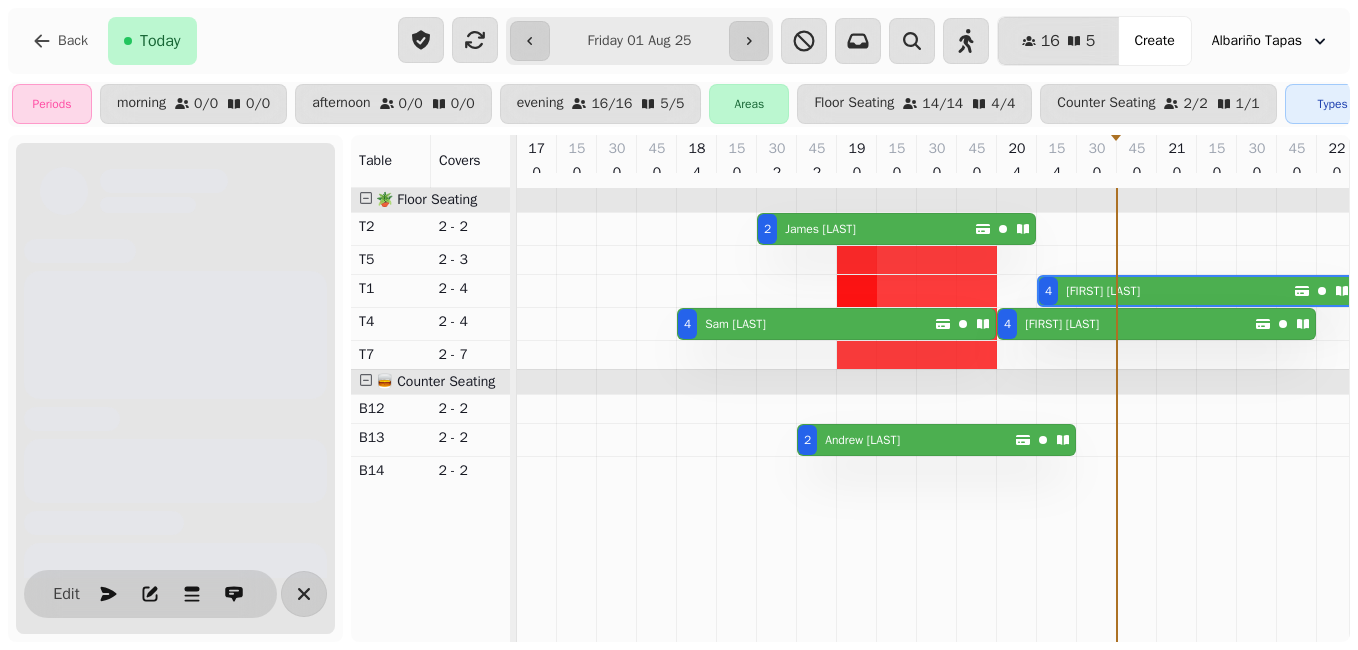 scroll, scrollTop: 0, scrollLeft: 248, axis: horizontal 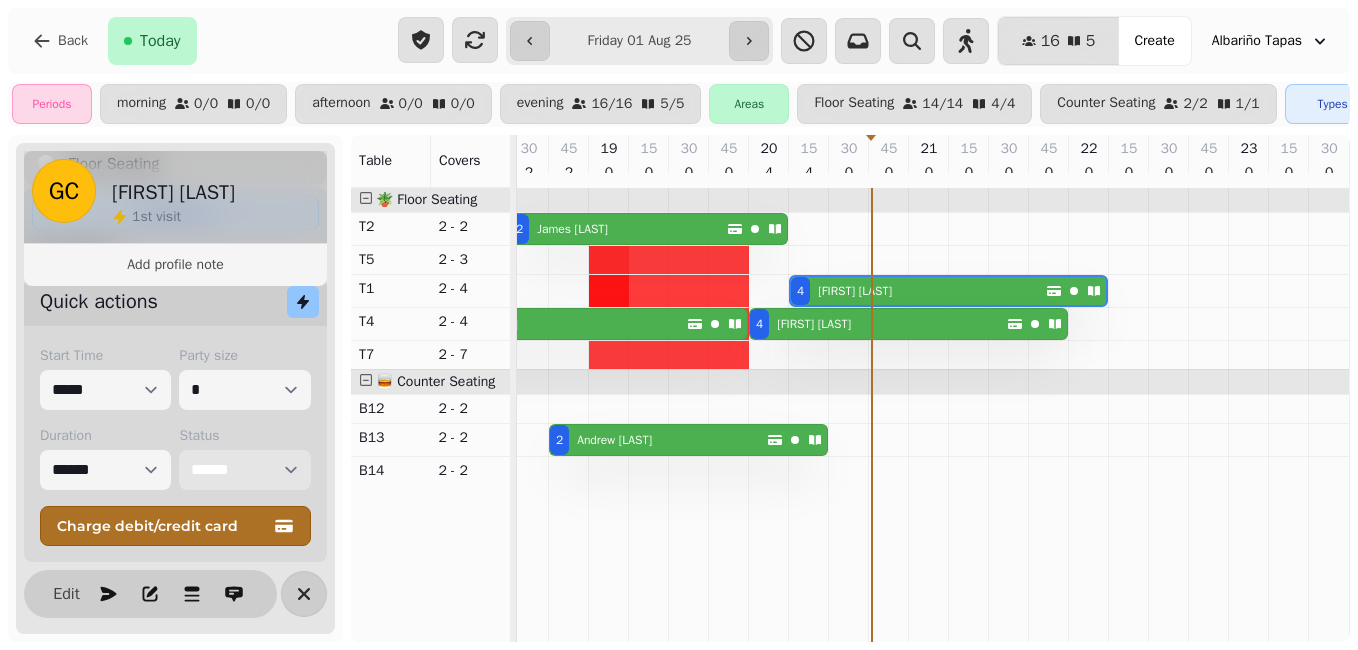 click on "**********" at bounding box center (244, 470) 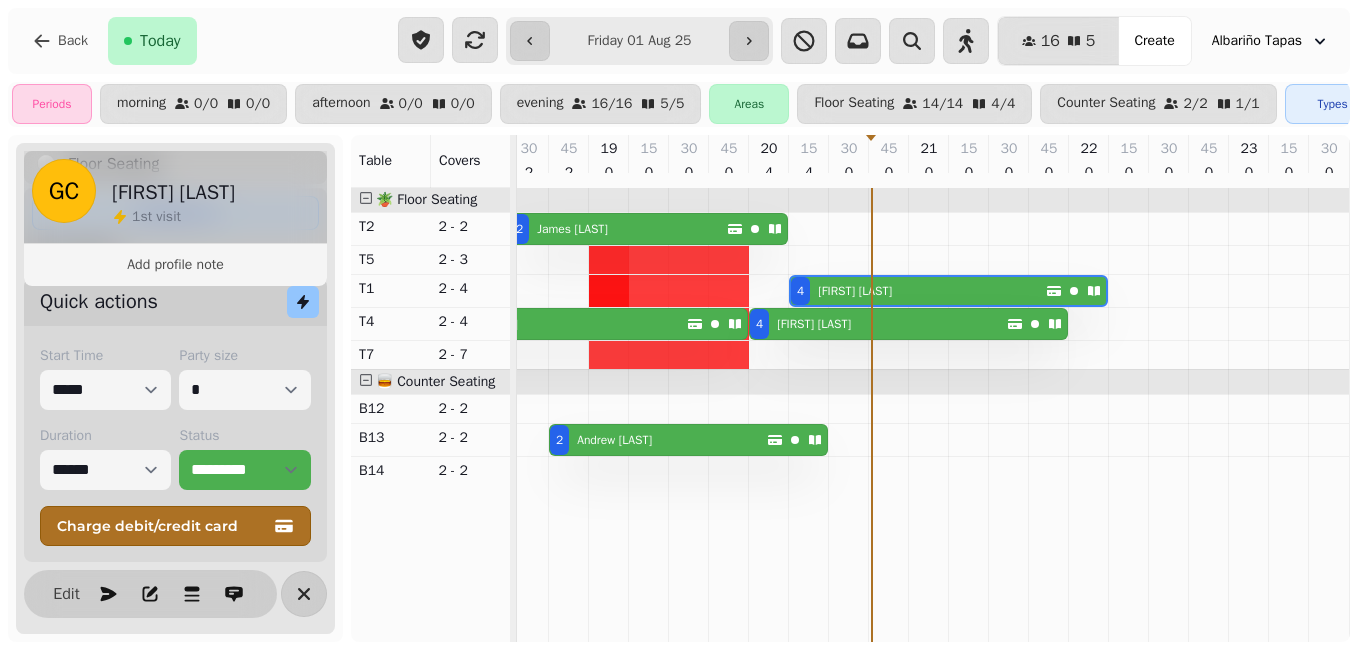 click on "**********" at bounding box center [244, 470] 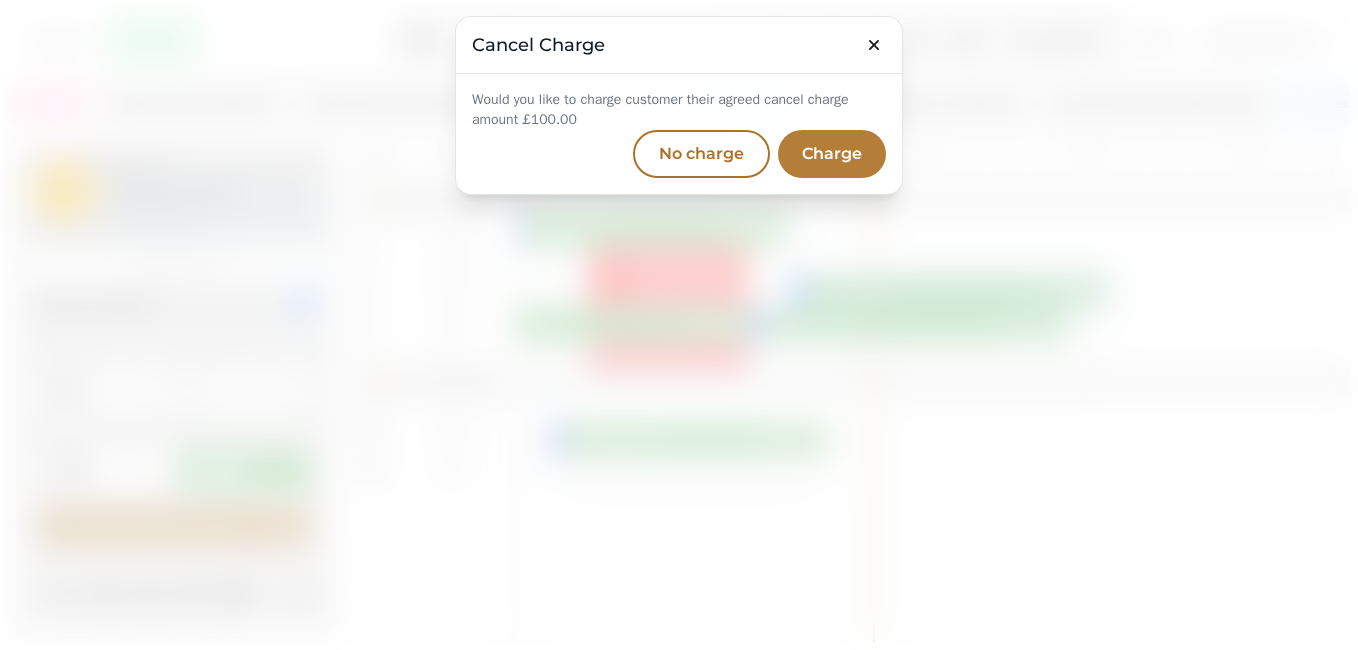 click on "Charge" at bounding box center (832, 154) 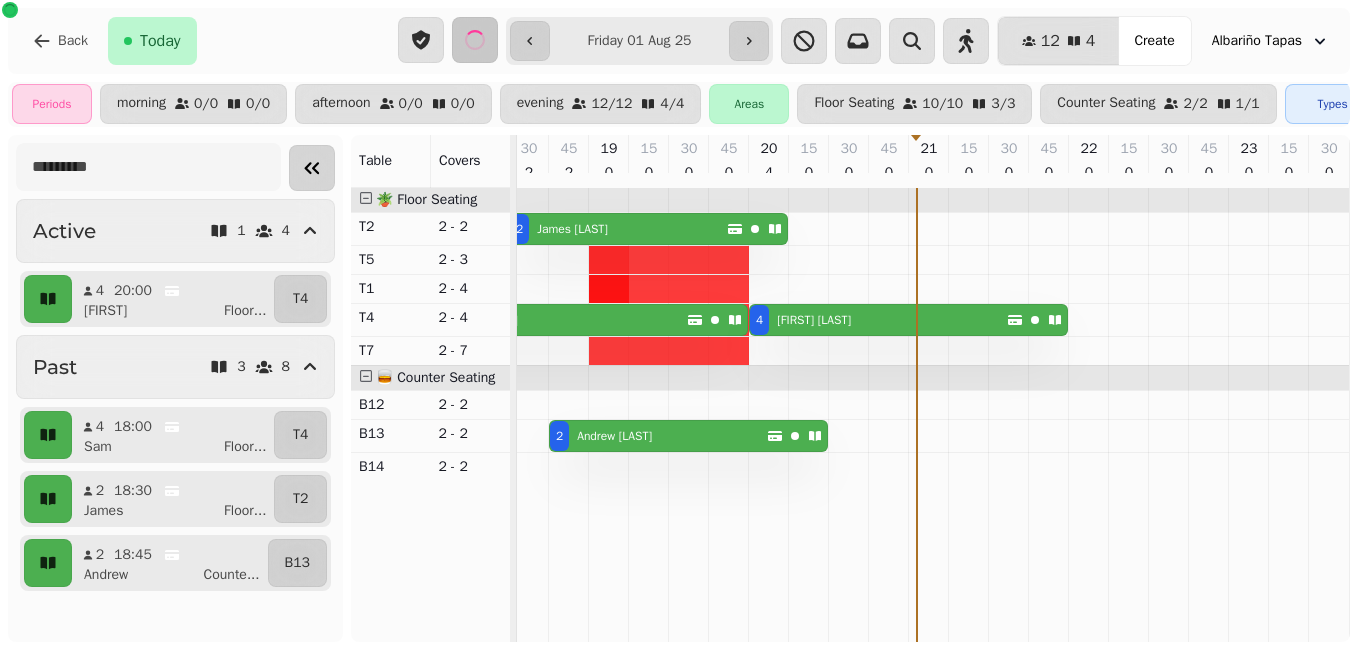 click on "**********" at bounding box center [639, 41] 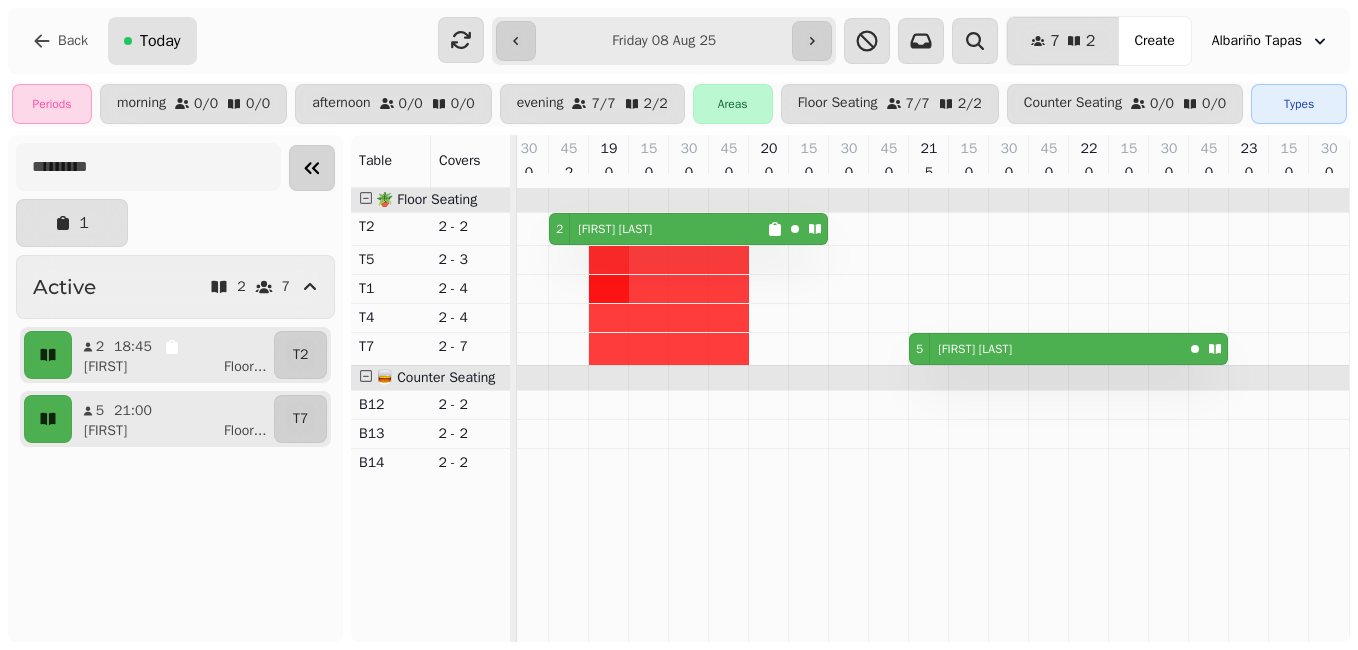 click on "Today" at bounding box center [152, 41] 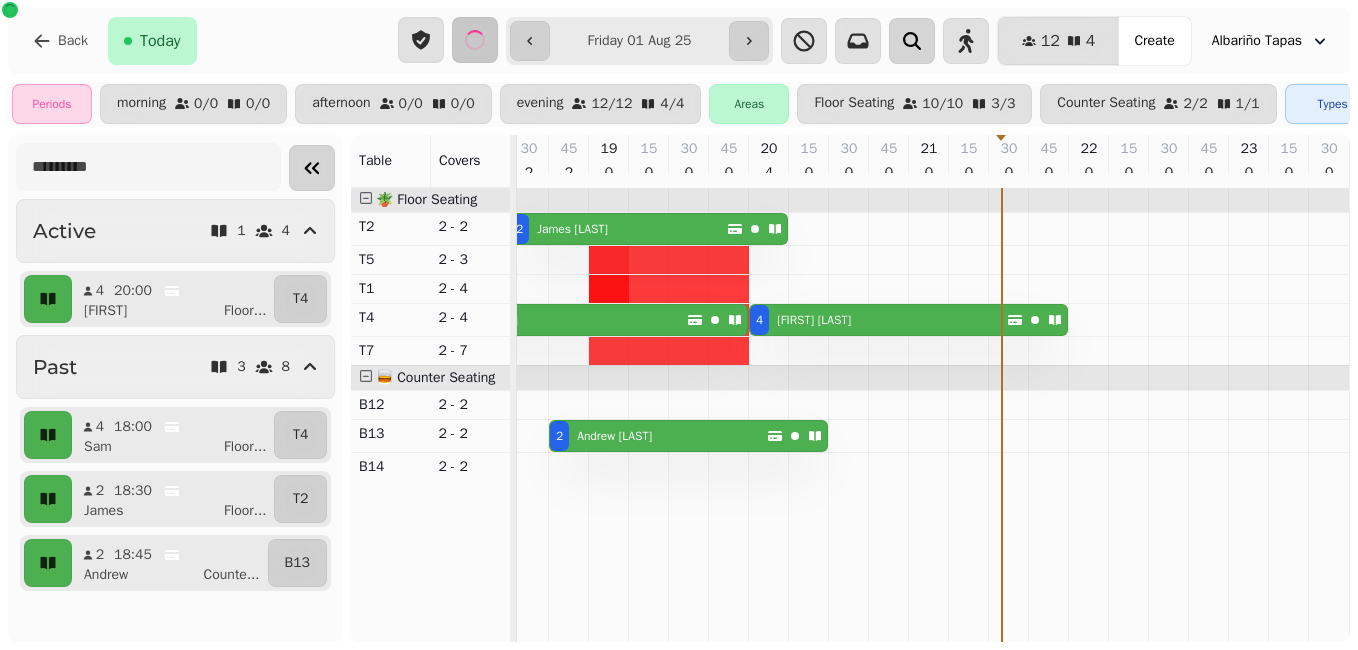 click 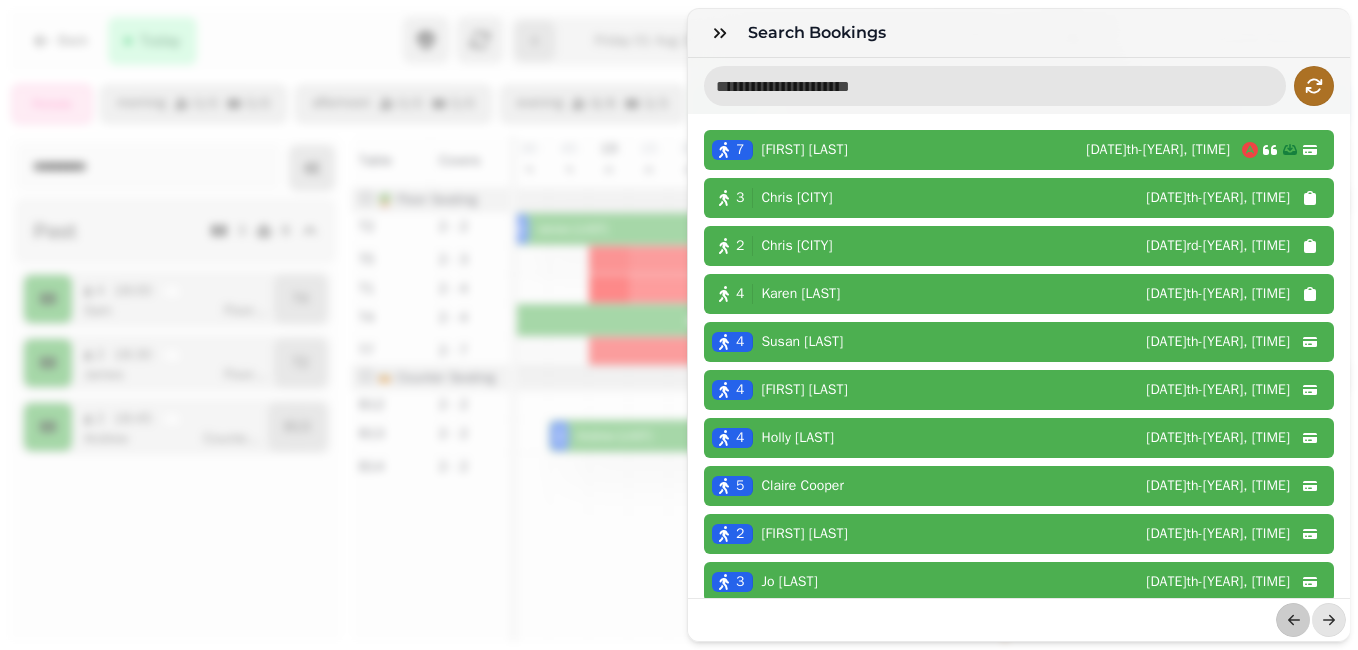 click at bounding box center [995, 86] 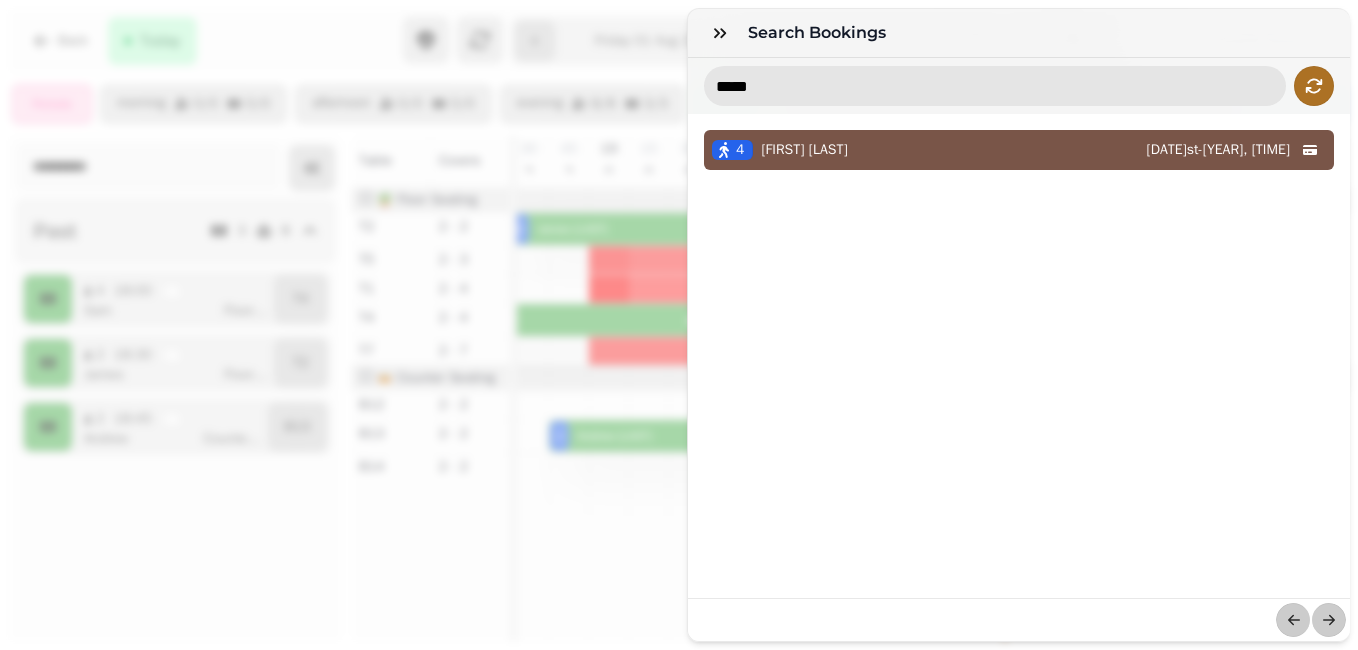 type on "*****" 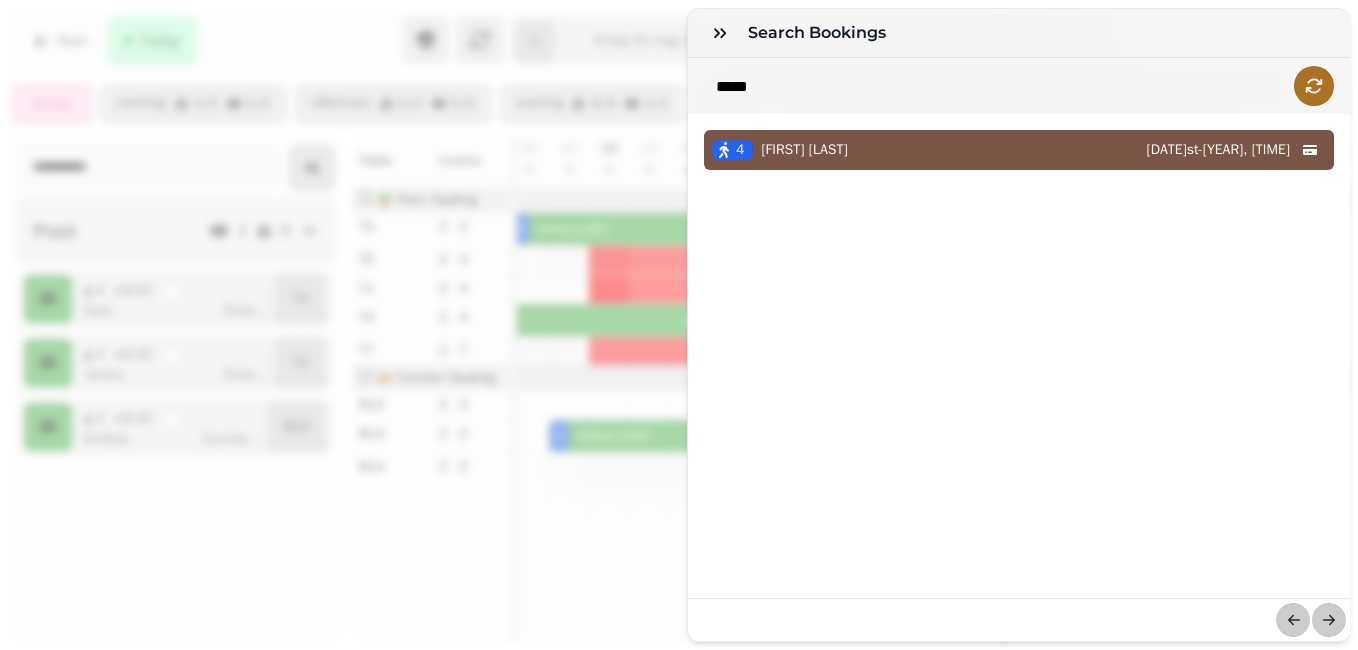click on "[NUMBER] [FIRST] [LAST] [DATE]-[YEAR], [TIME]" at bounding box center (1019, 150) 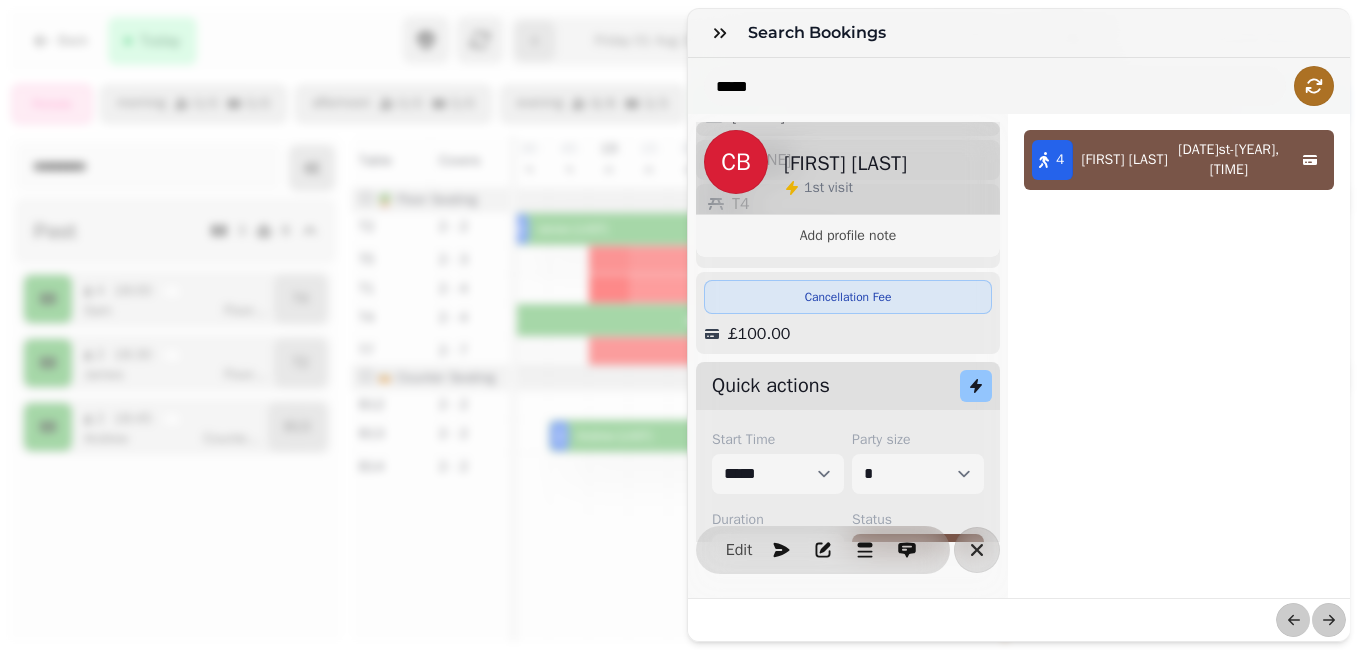 scroll, scrollTop: 392, scrollLeft: 0, axis: vertical 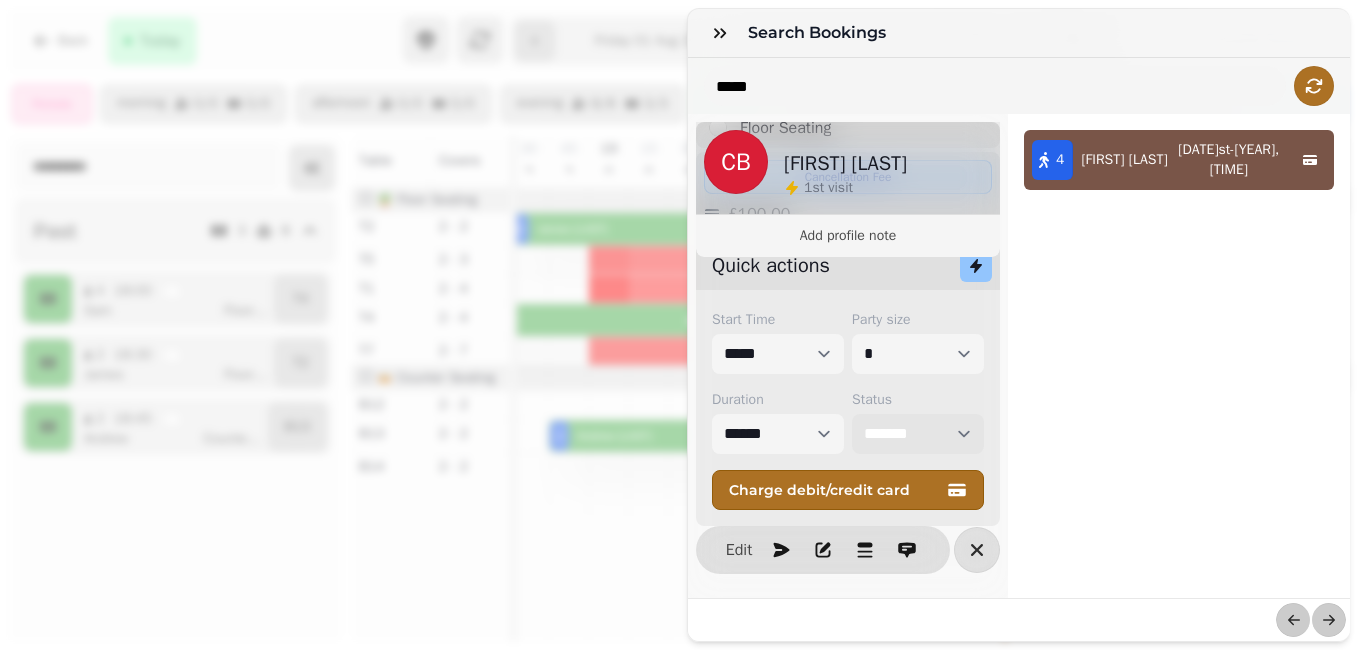 click on "**********" at bounding box center [918, 434] 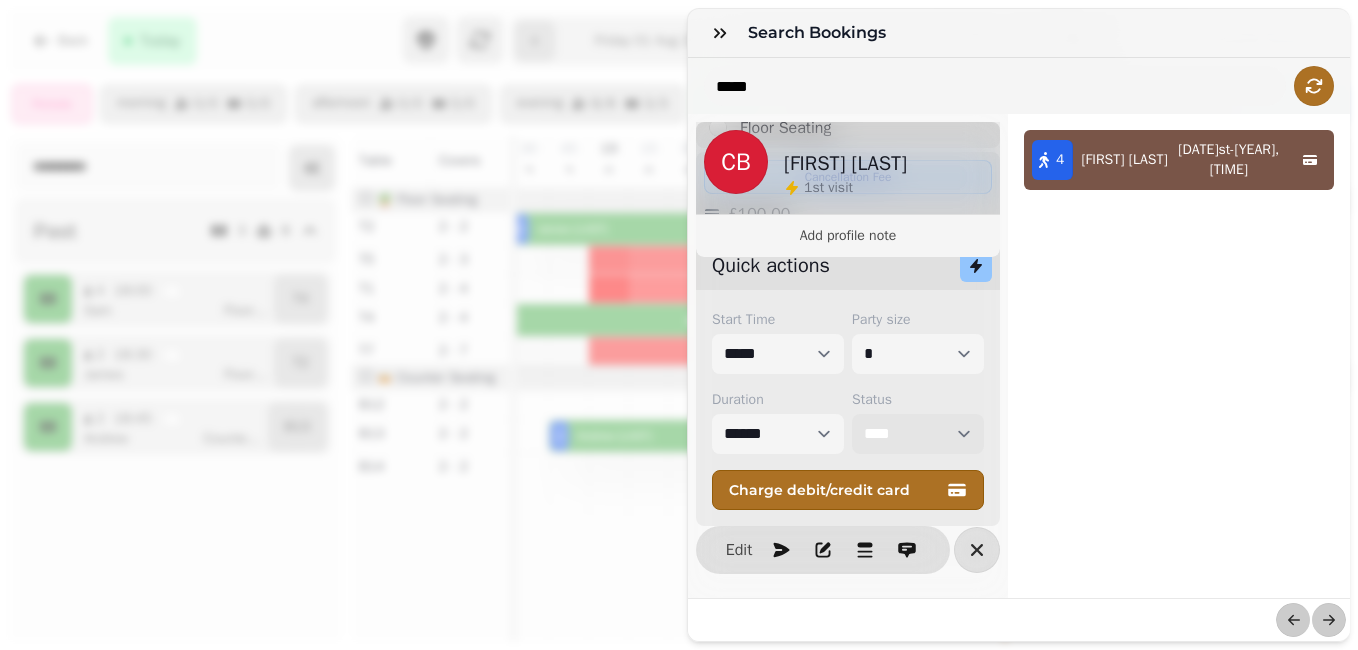 click on "**********" at bounding box center [918, 434] 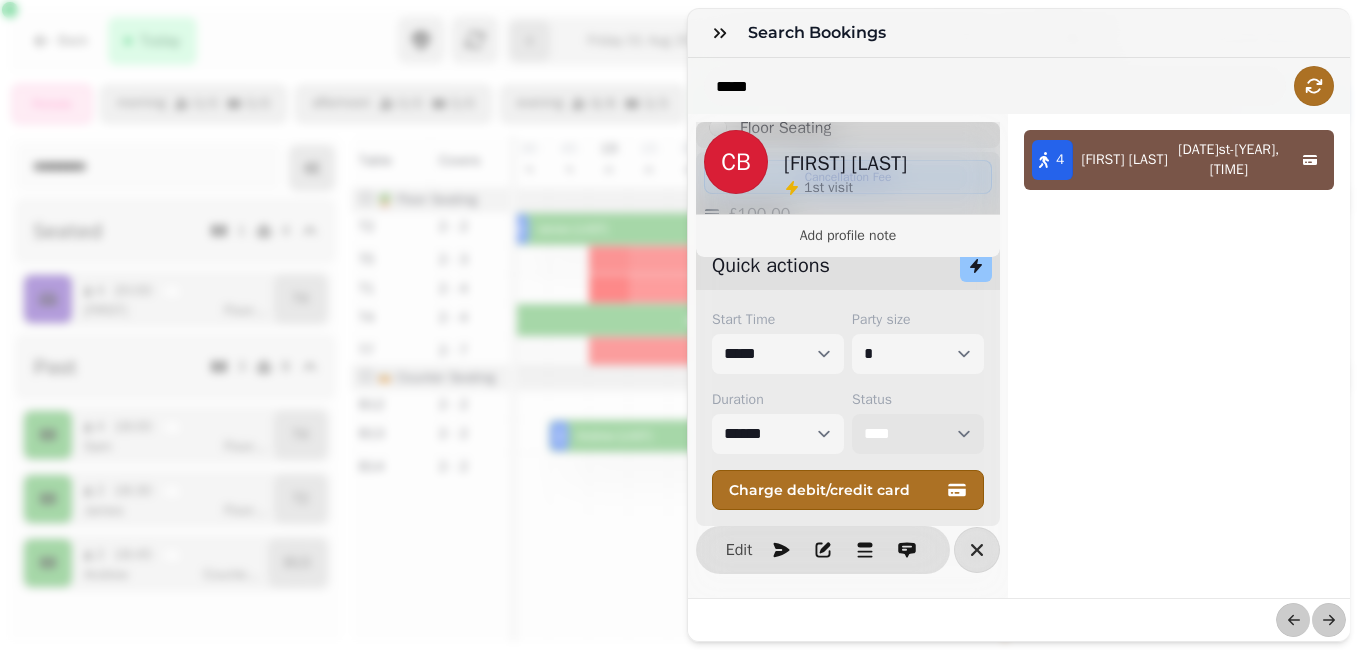 click on "**********" at bounding box center (918, 434) 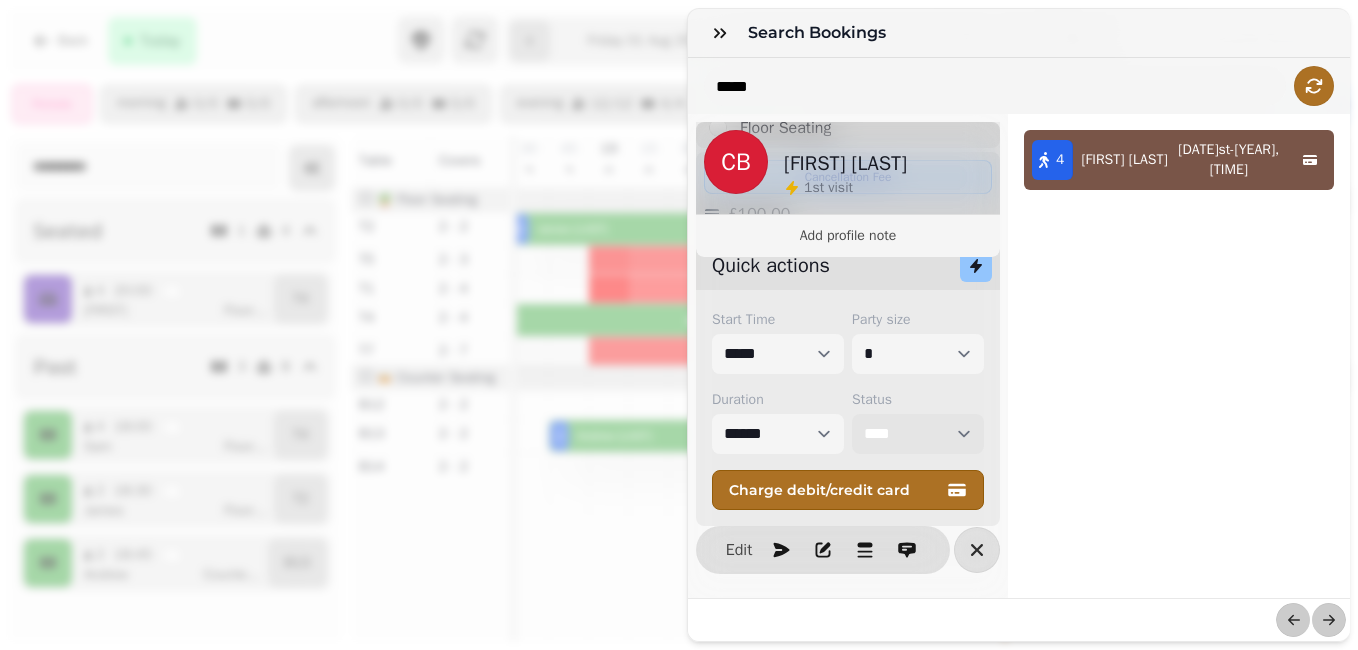 click on "**********" at bounding box center [918, 434] 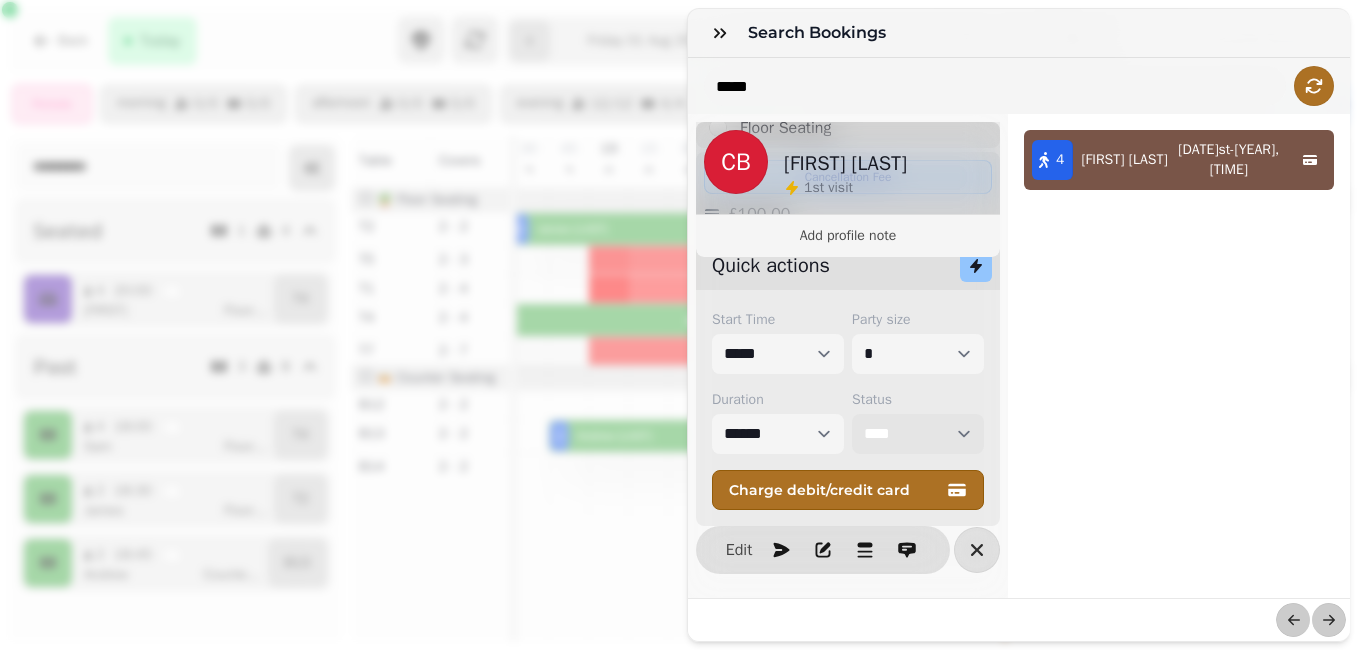 click on "**********" at bounding box center (918, 434) 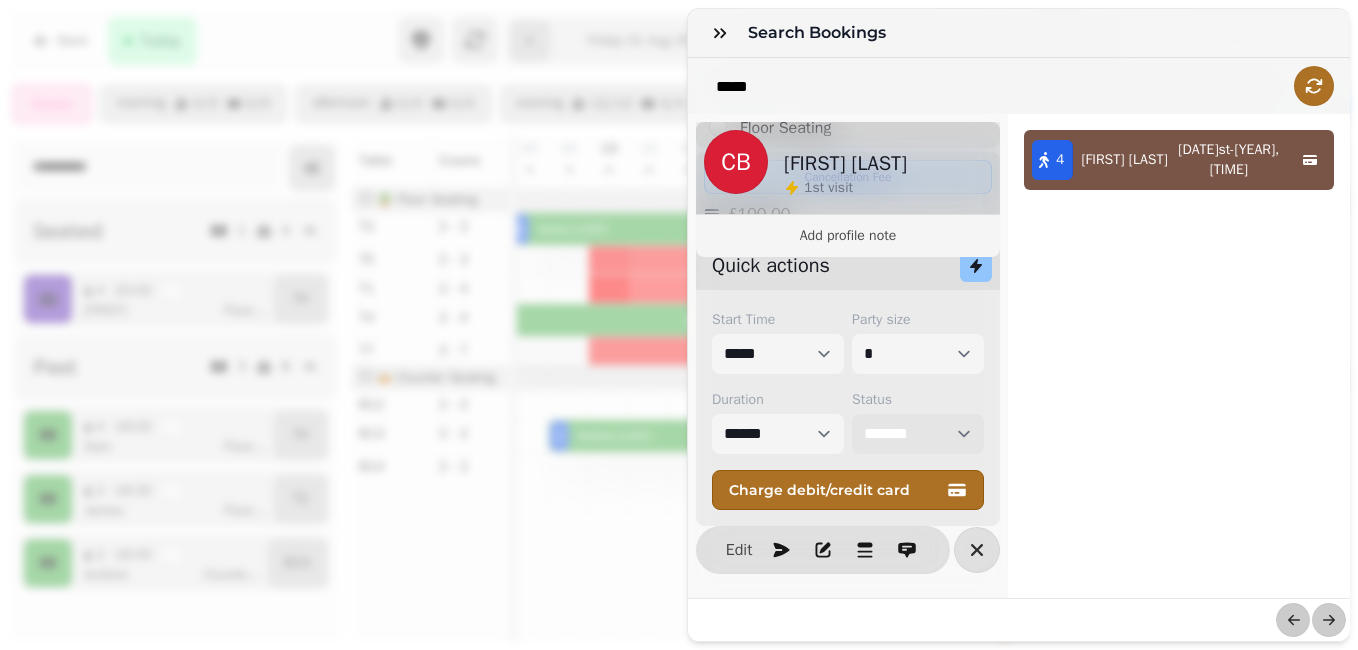 click on "**********" at bounding box center [918, 434] 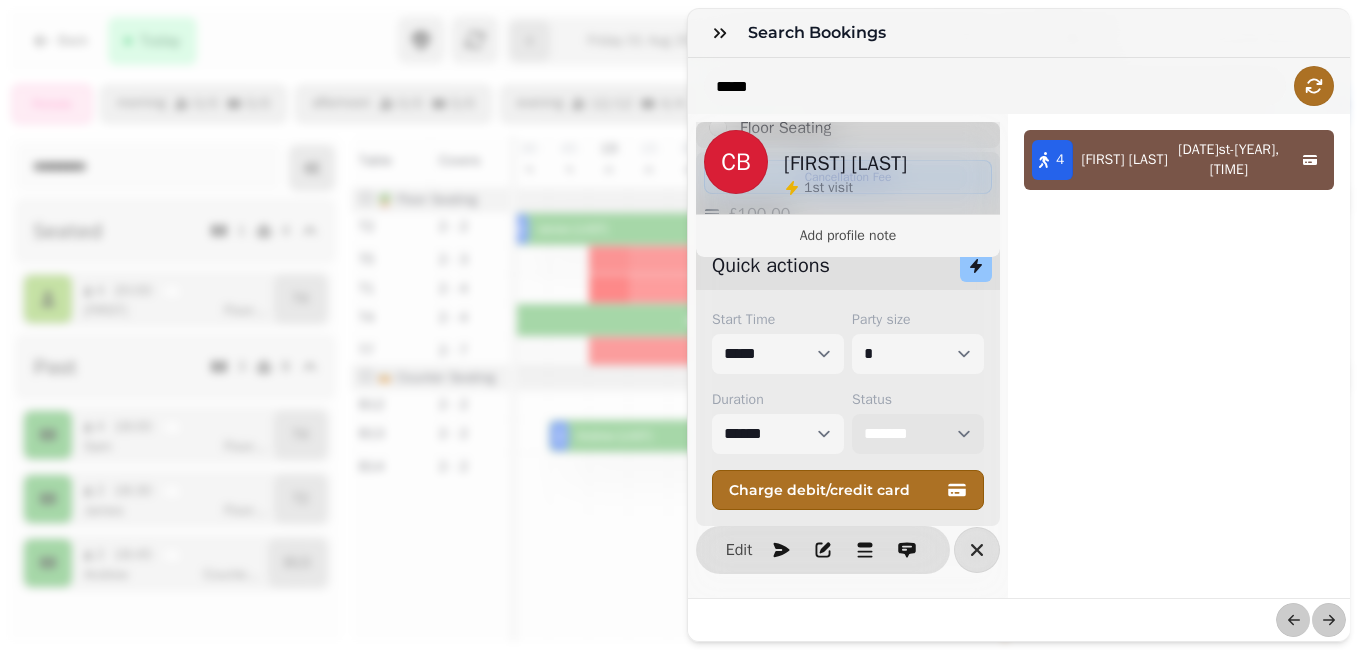 click on "**********" at bounding box center [918, 434] 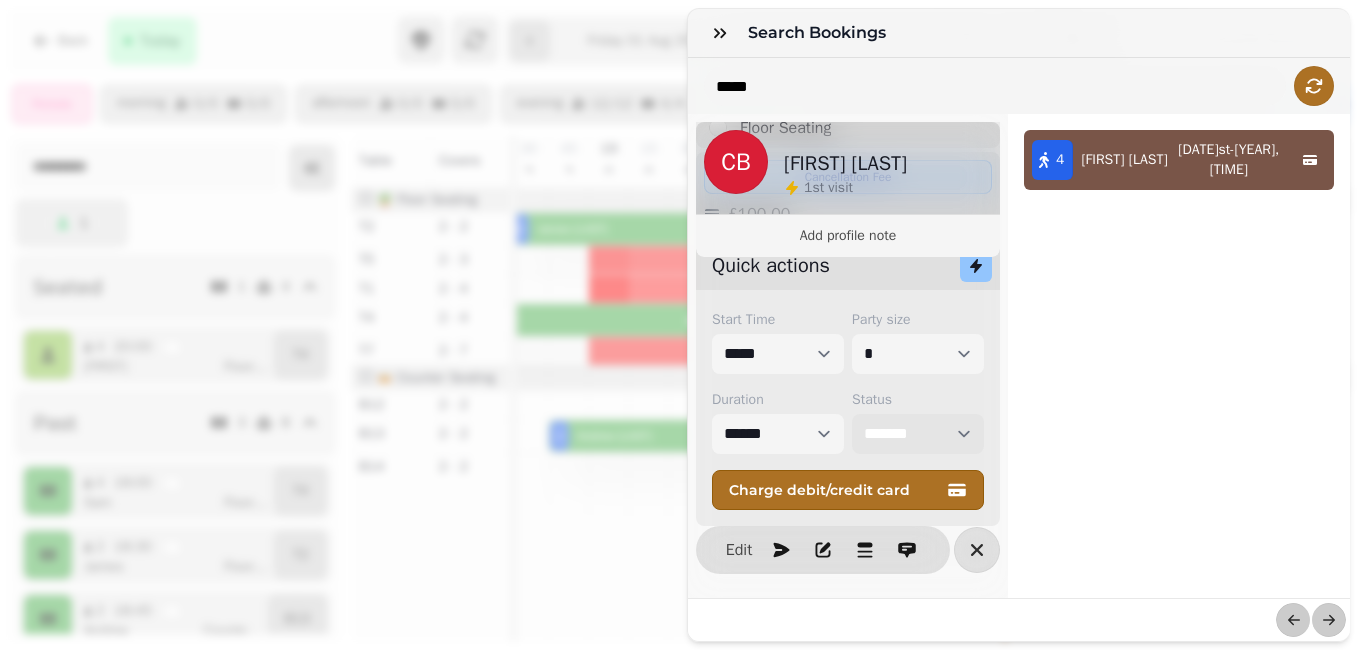 select on "******" 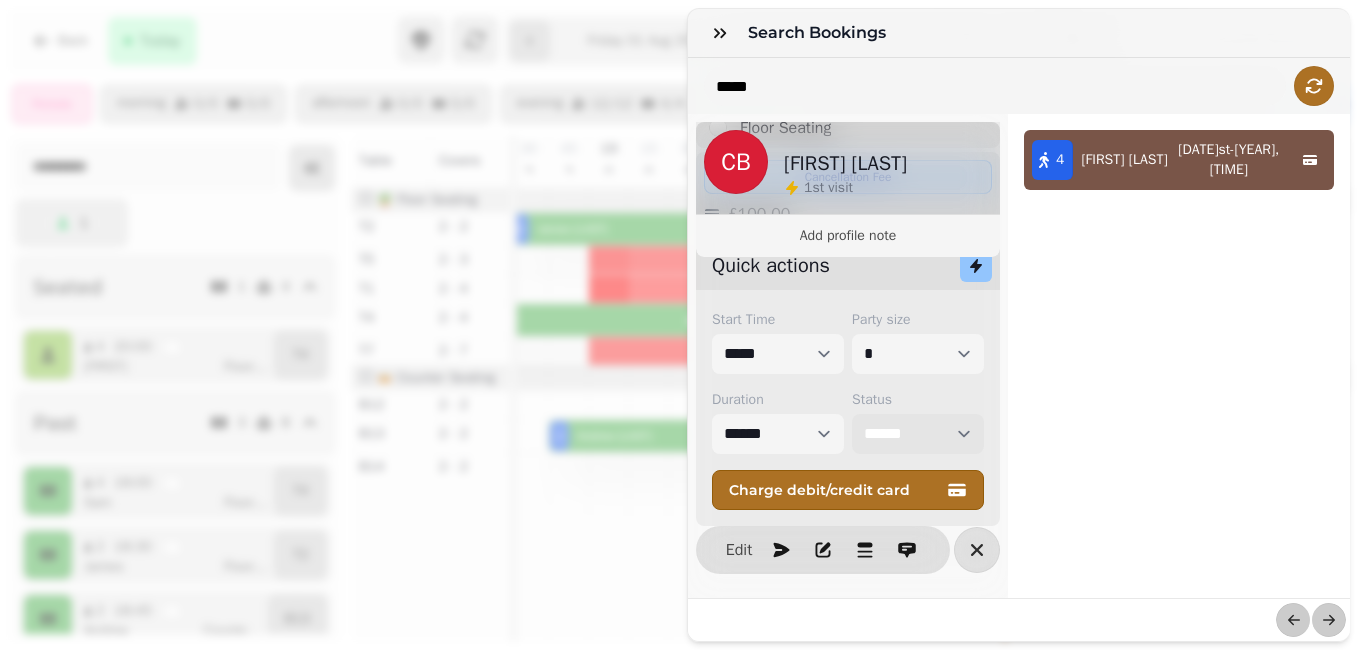 click on "**********" at bounding box center [918, 434] 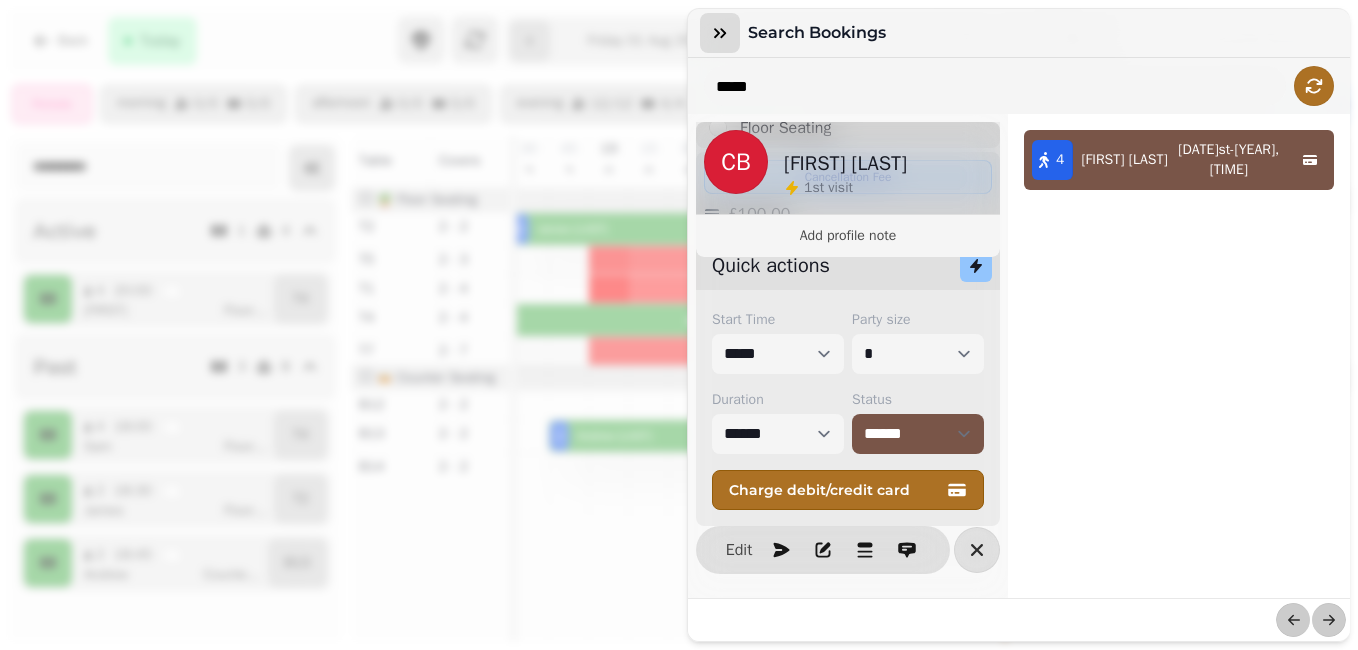 click 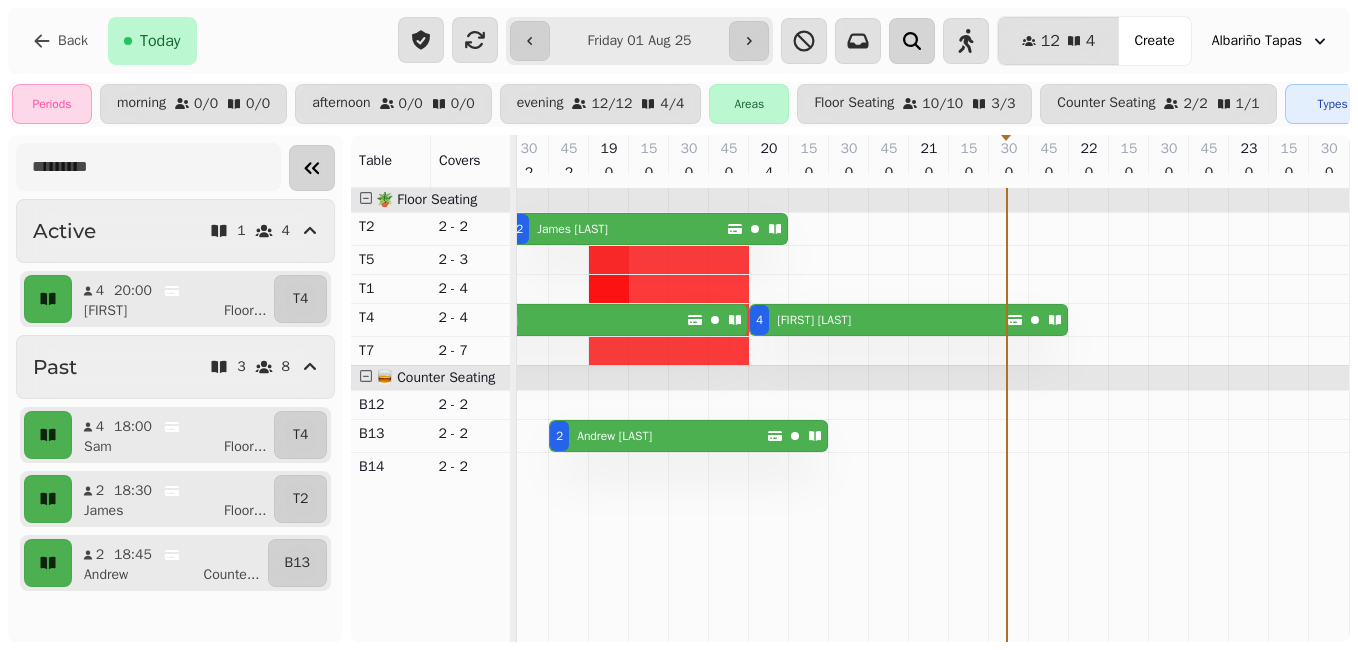 click 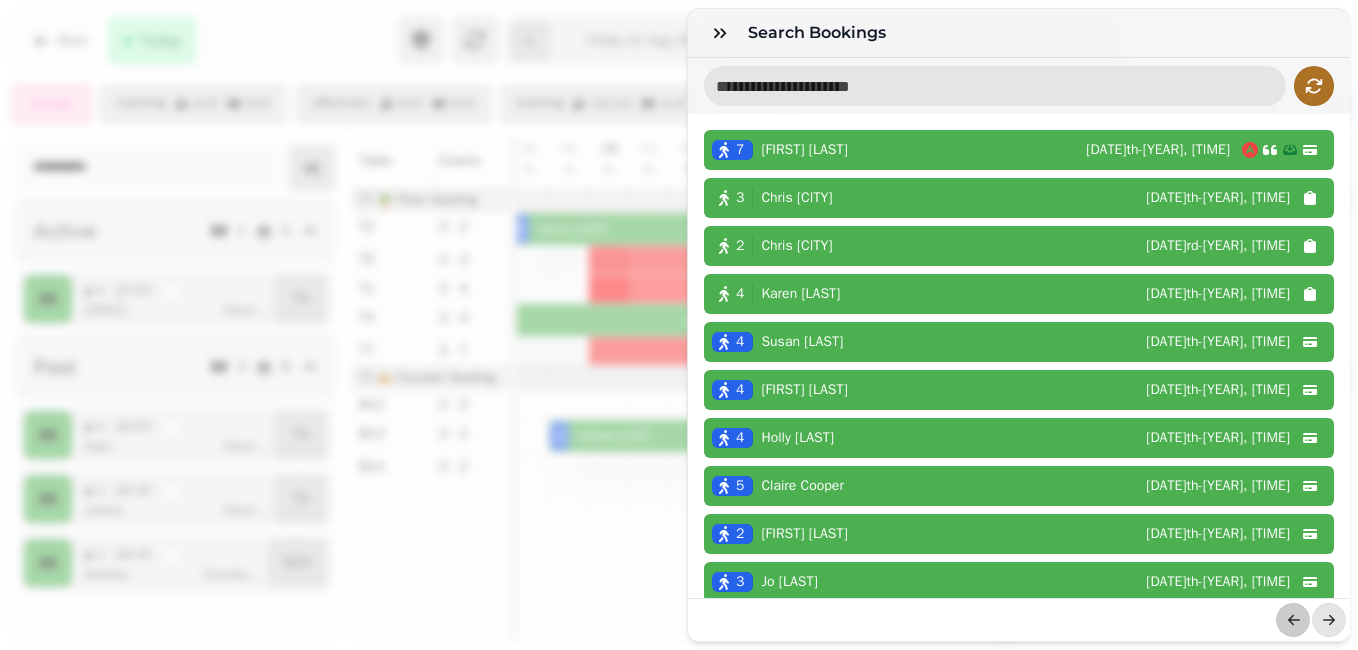click at bounding box center (995, 86) 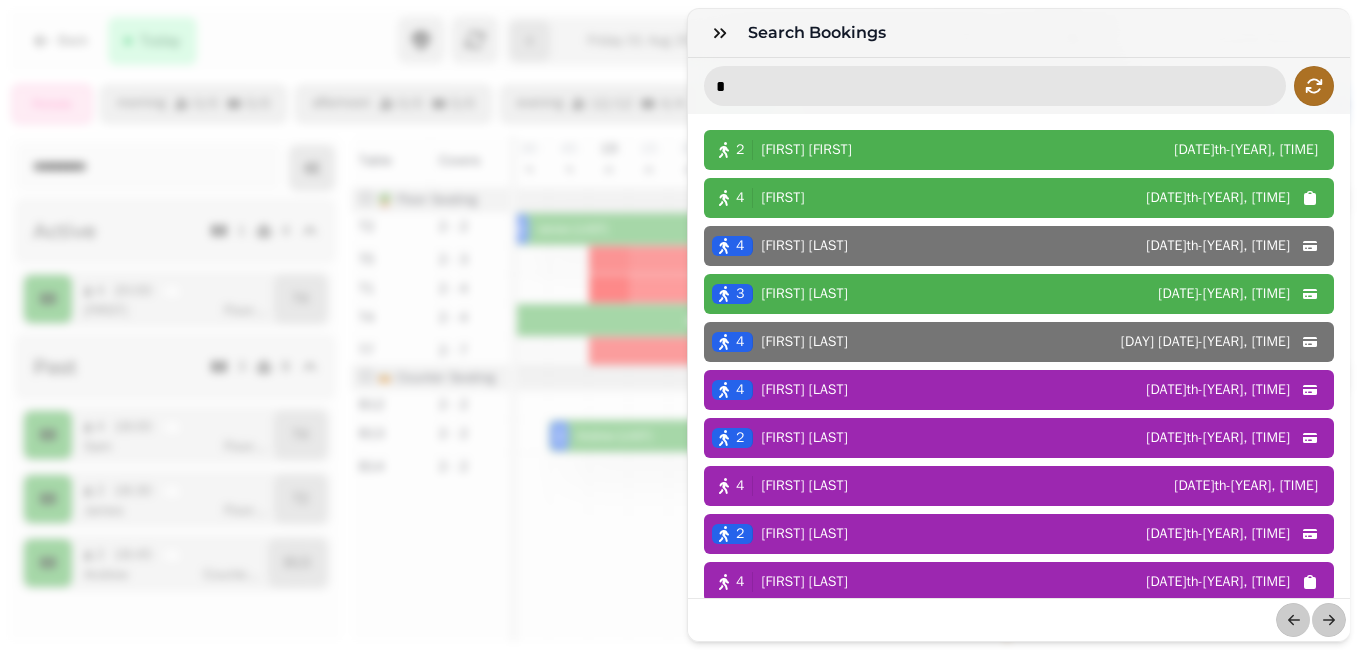 type on "*" 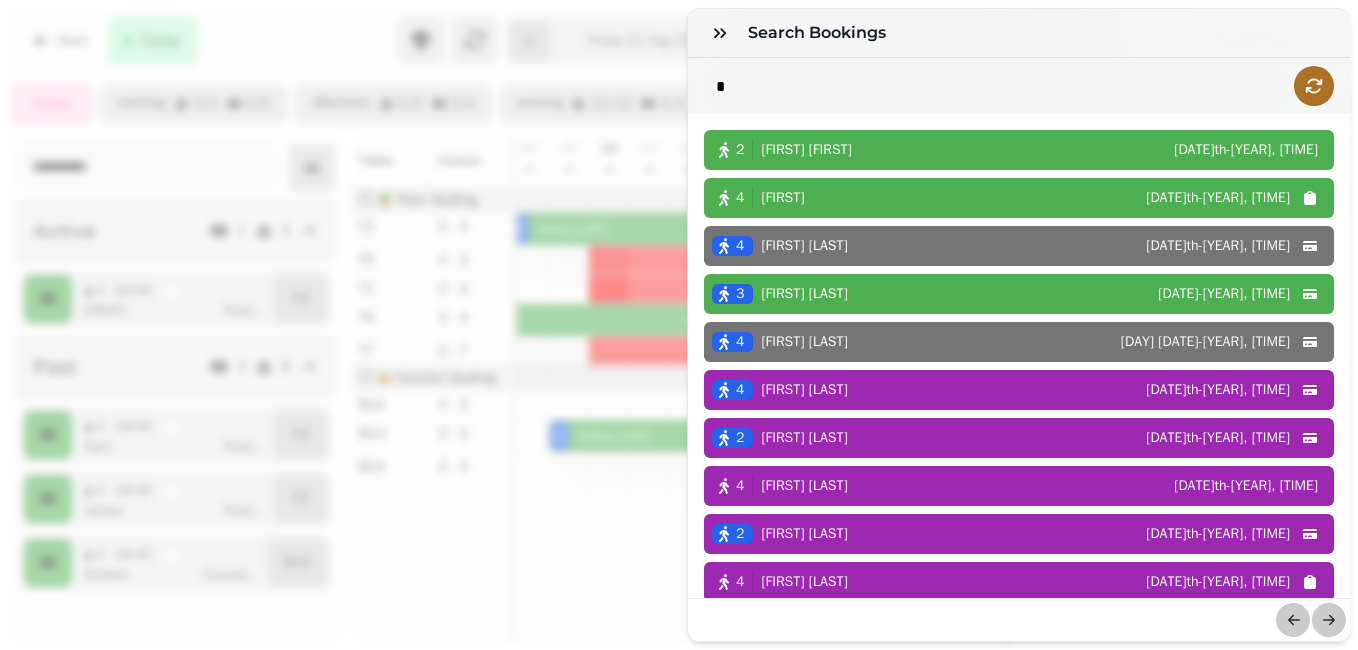 click on "[NUMBER] [FIRST] [LAST] [DATE]-[YEAR], [TIME]" at bounding box center [1019, 342] 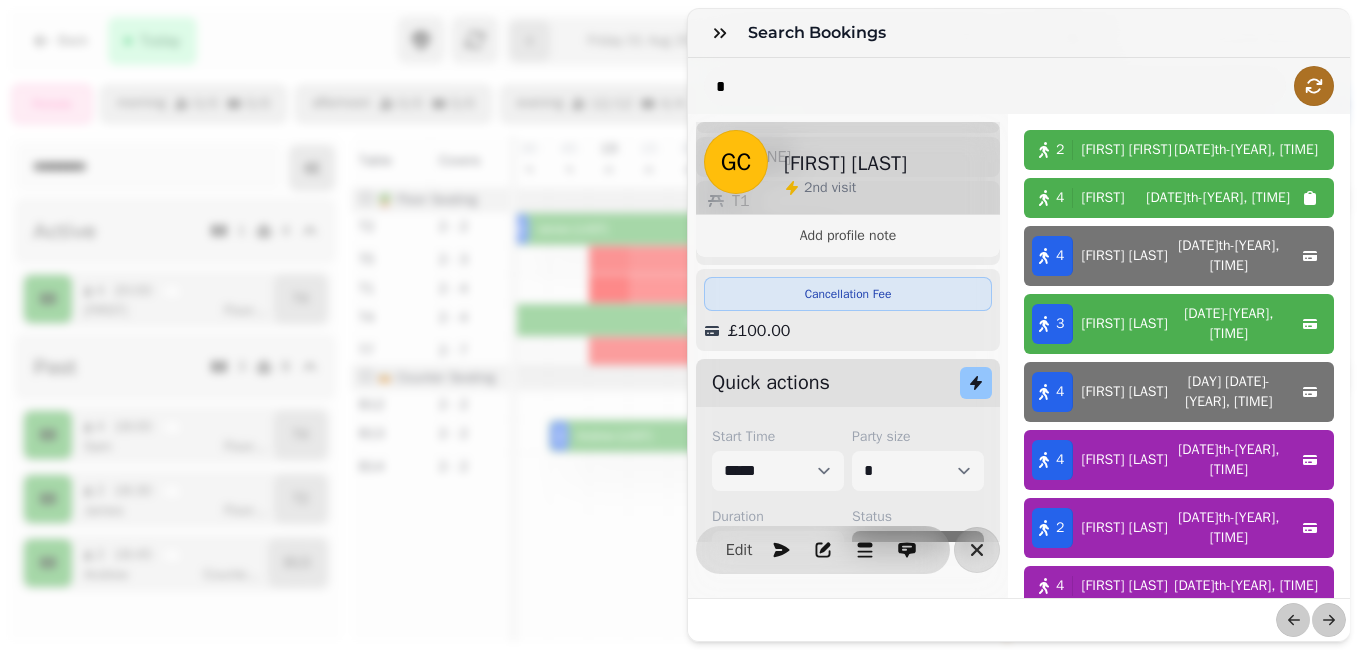 scroll, scrollTop: 392, scrollLeft: 0, axis: vertical 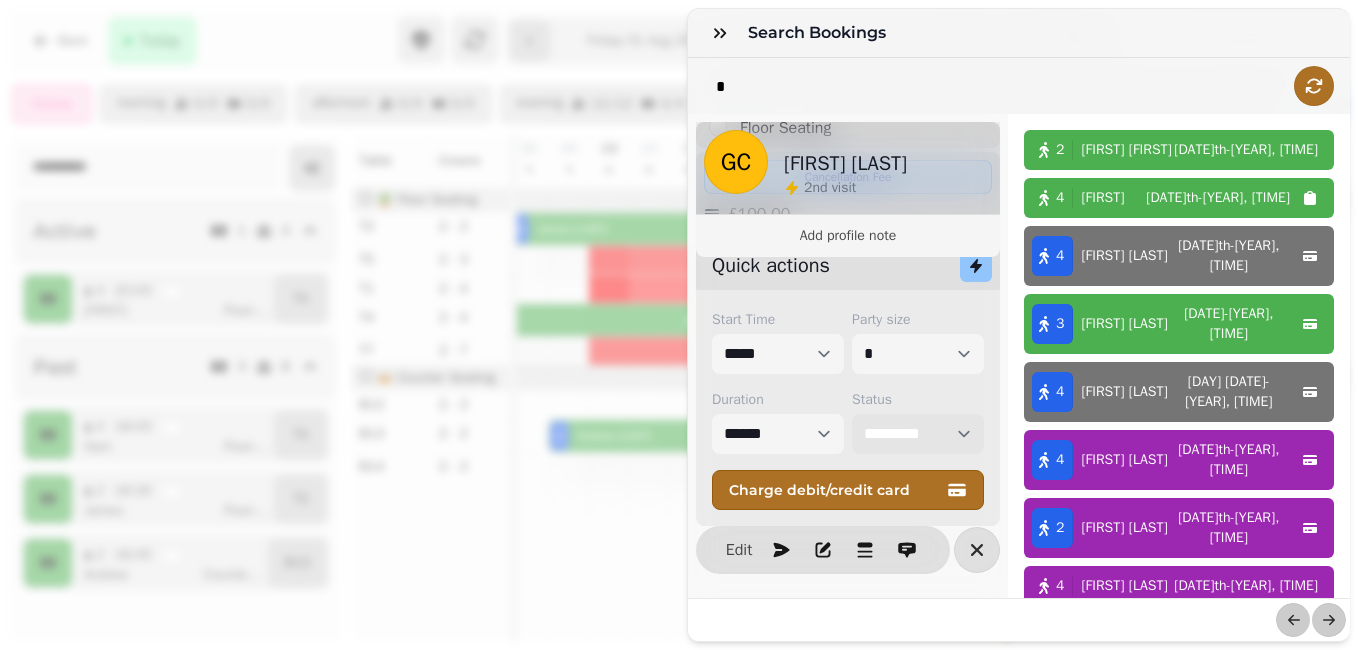 click on "**********" at bounding box center (918, 434) 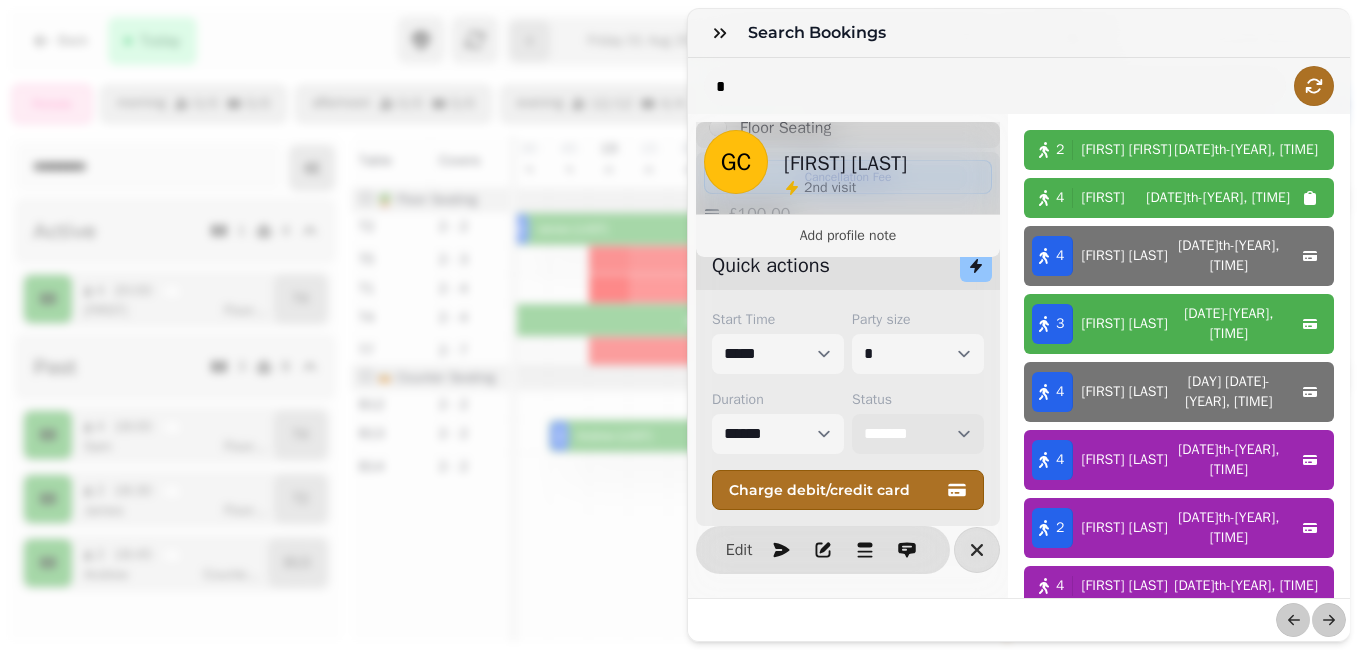 click on "**********" at bounding box center [918, 434] 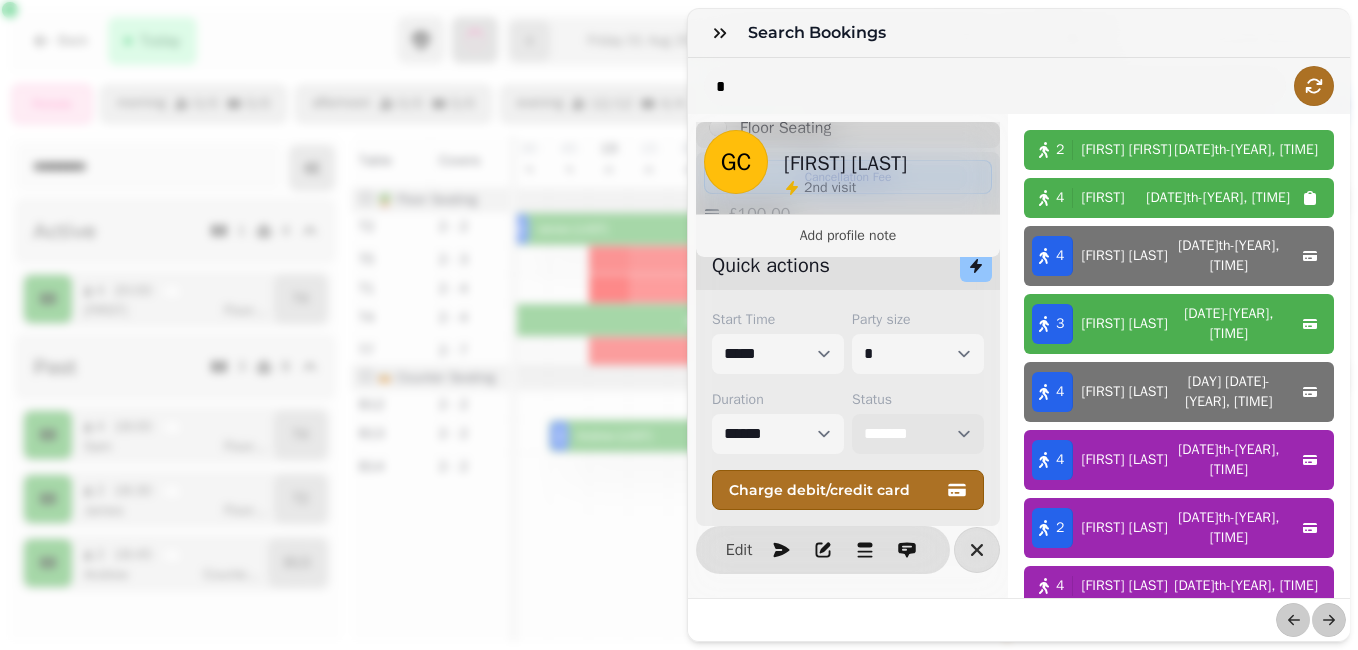 click on "**********" at bounding box center (918, 434) 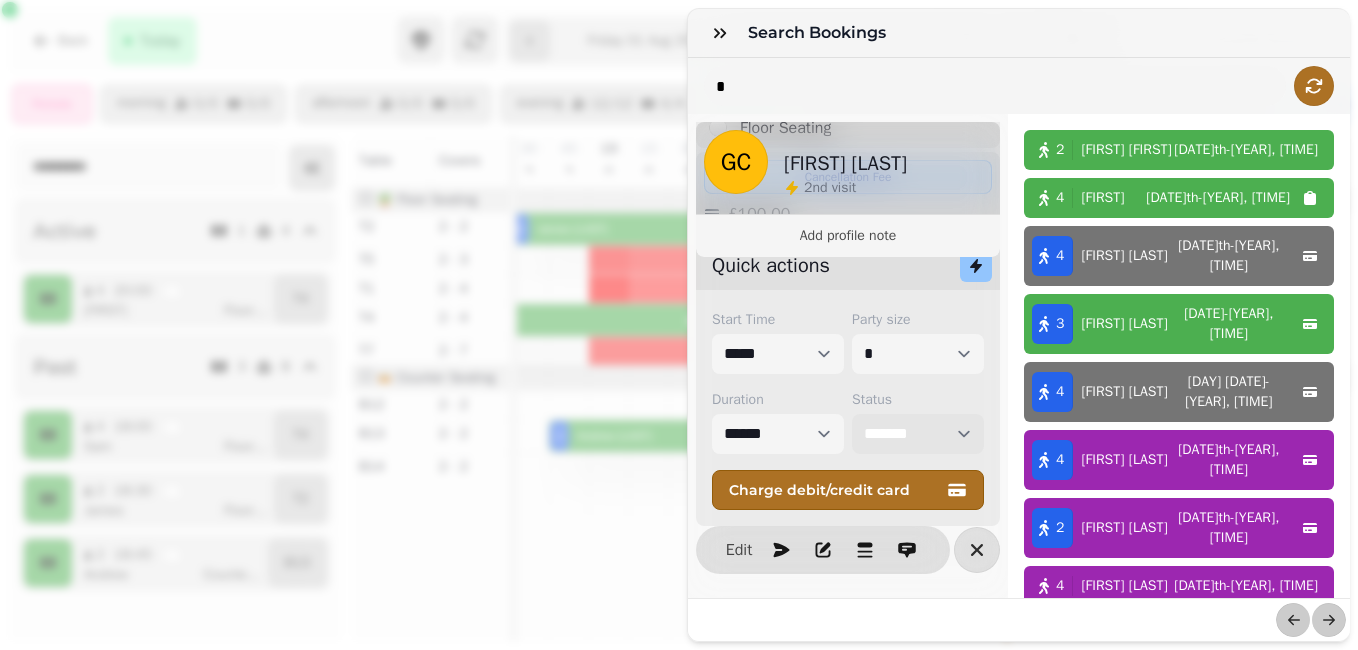 click on "**********" at bounding box center (918, 434) 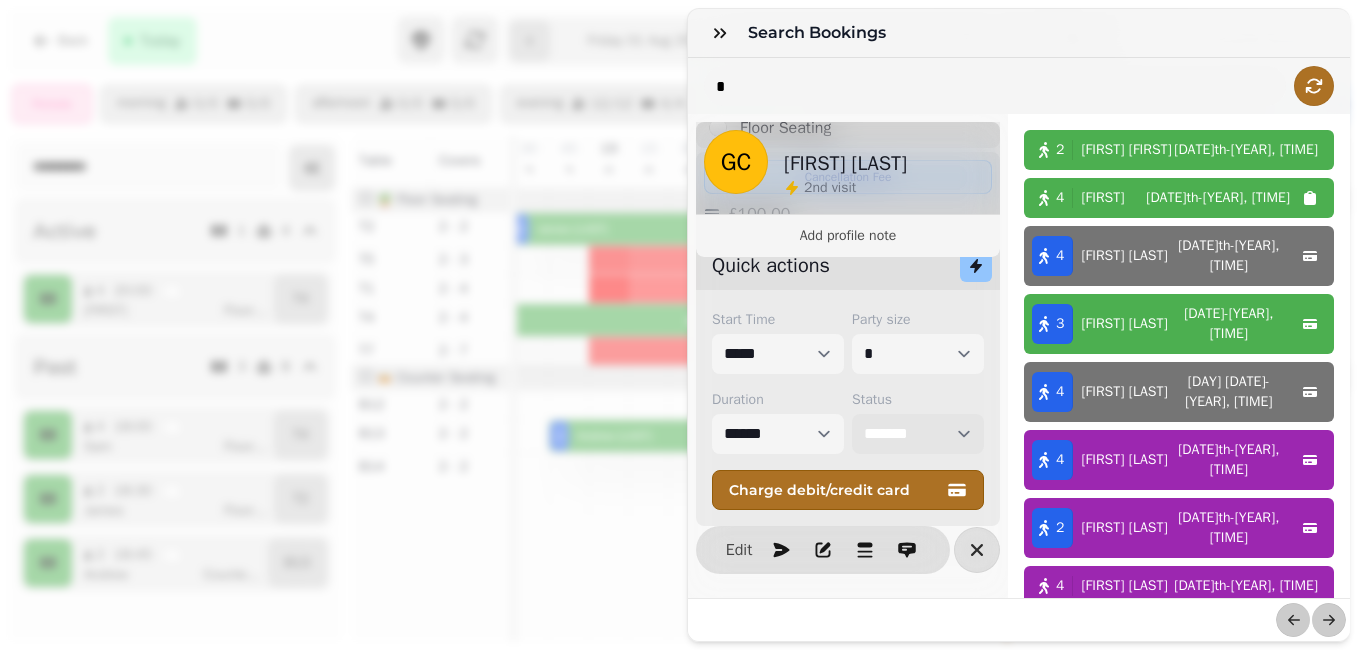 select on "*******" 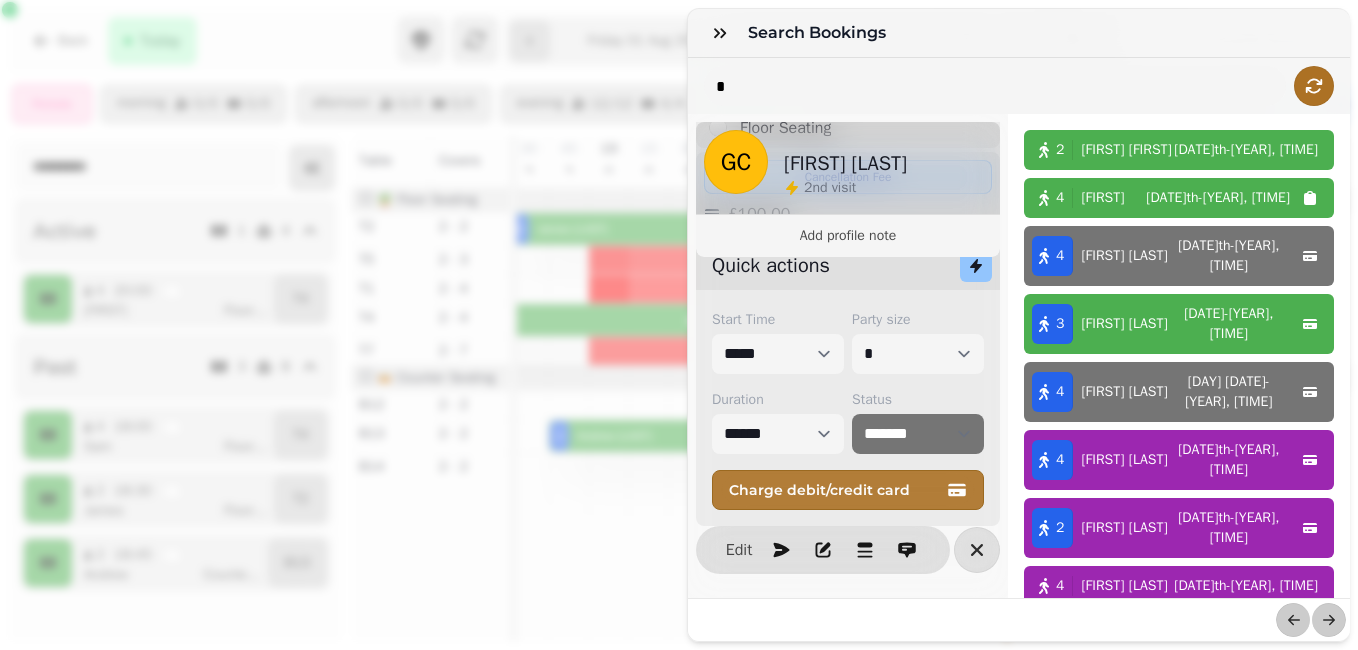 click 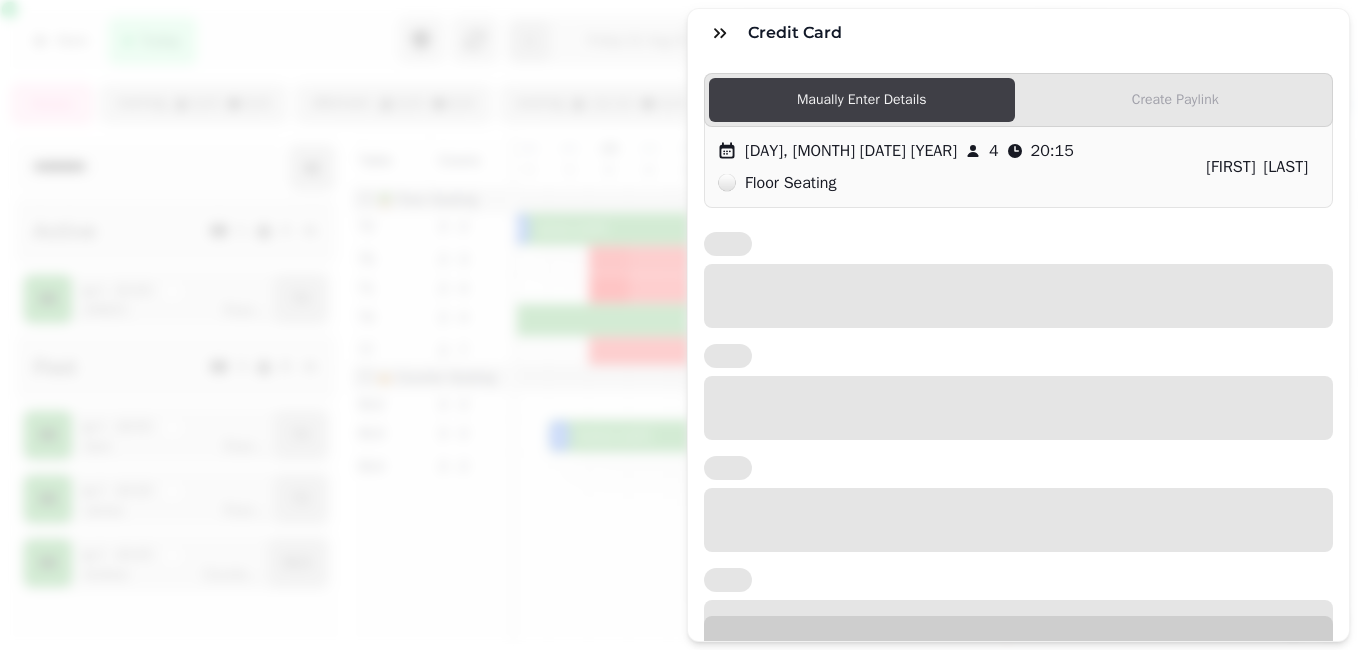 click on "Credit Card Maually Enter Details Create Paylink [DAY], [MONTH] [DATE] [YEAR] [TIME] ⚪   Floor Seating [FIRST] [LAST]" at bounding box center [679, 341] 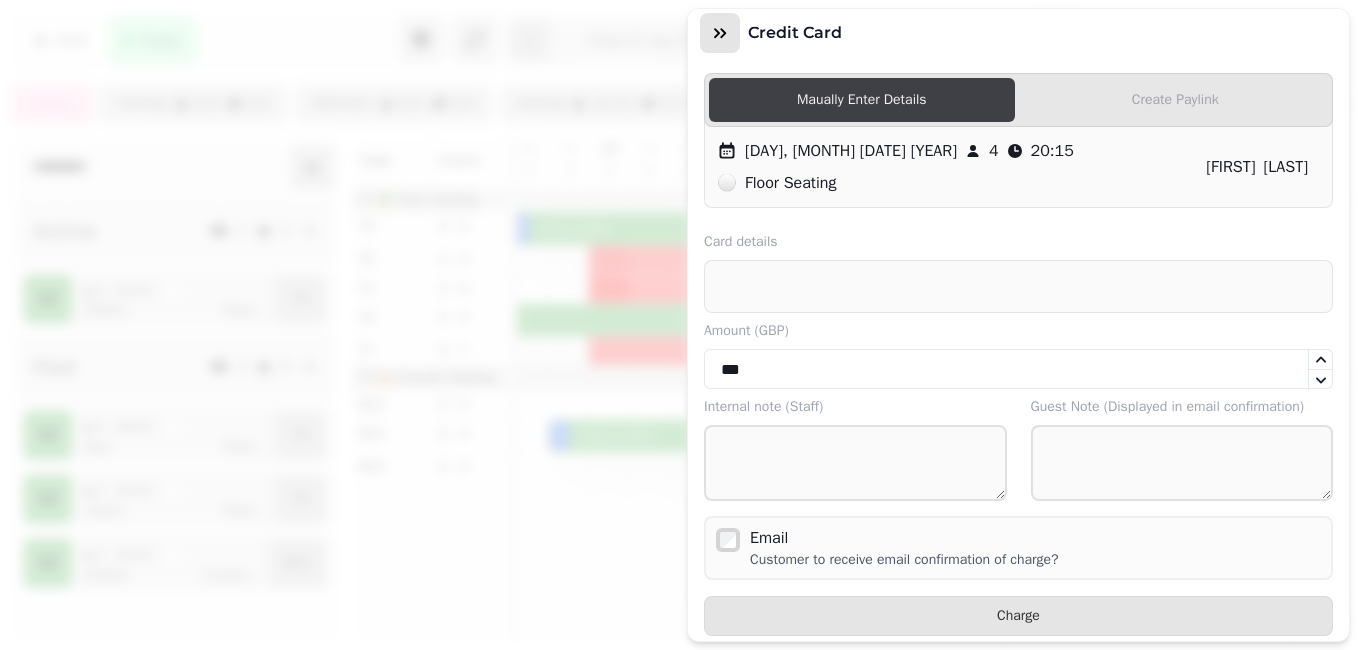 click 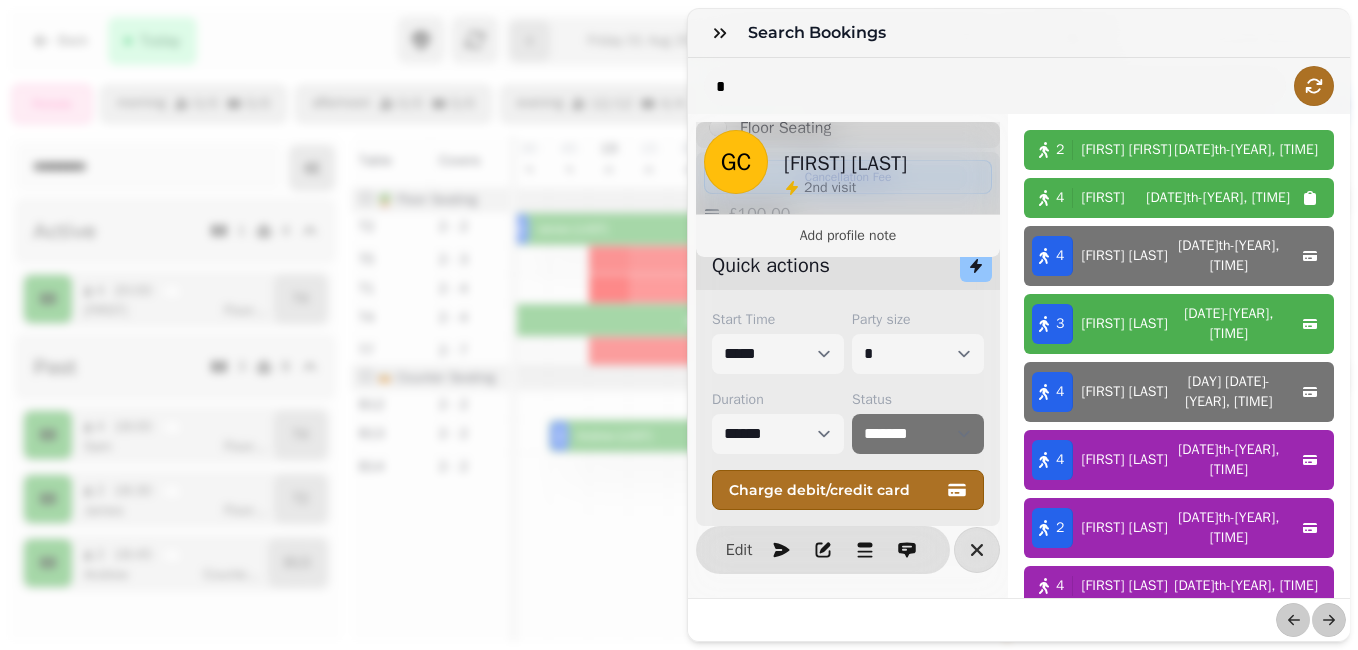 click 